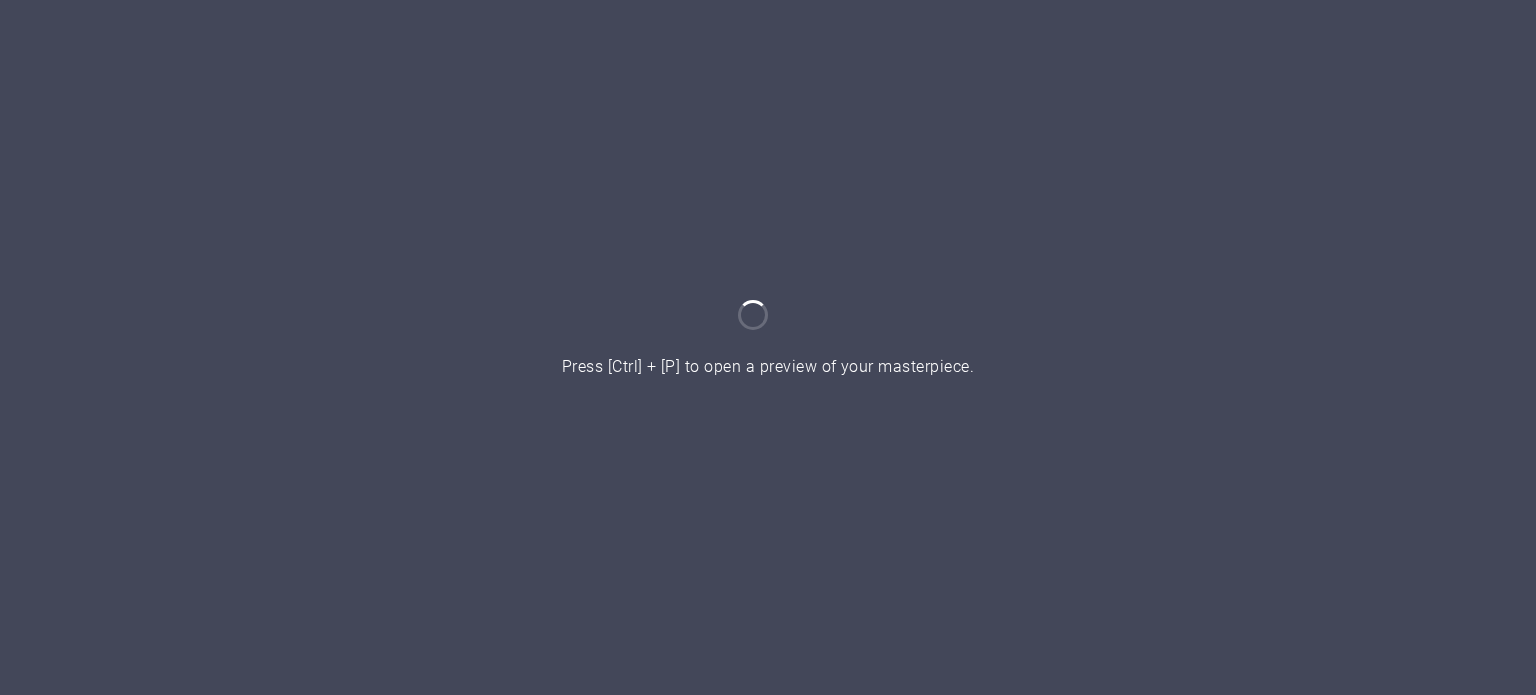 scroll, scrollTop: 0, scrollLeft: 0, axis: both 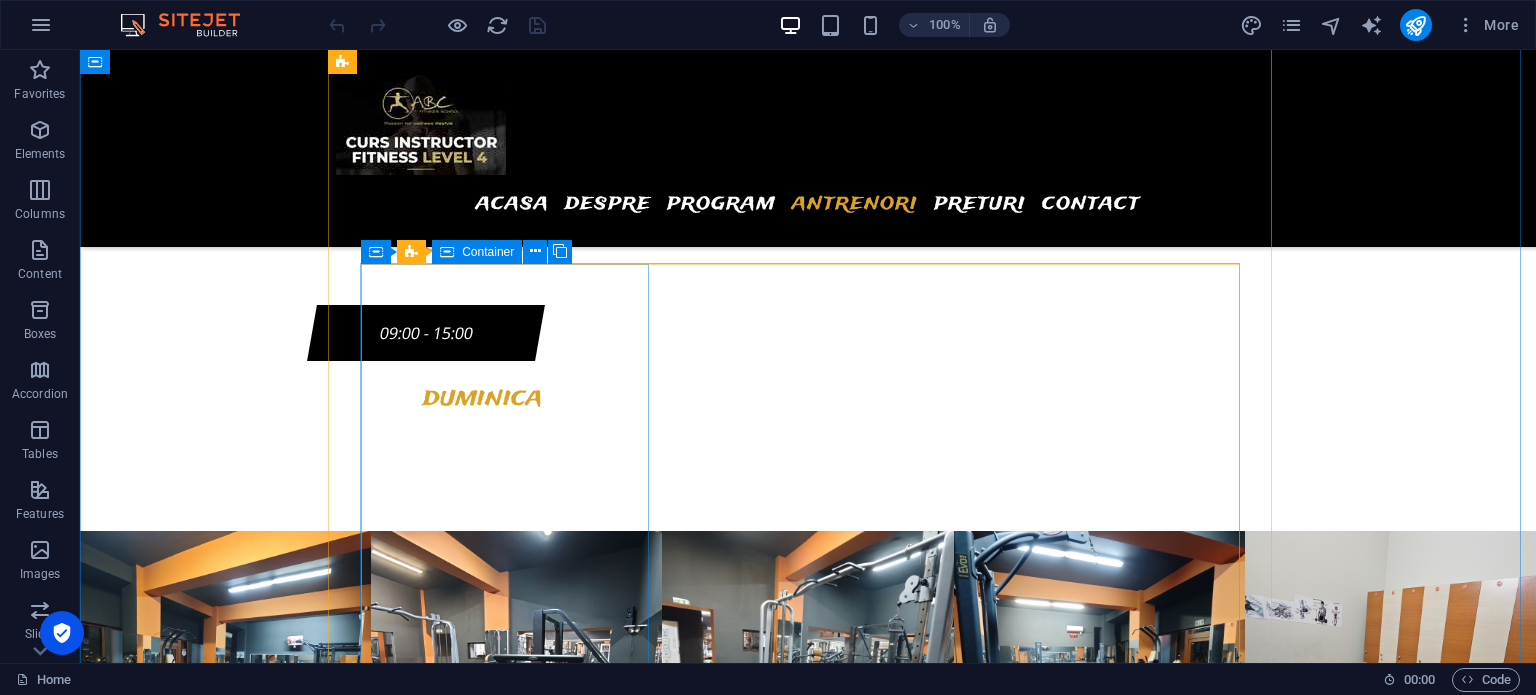 click on "Silvia" at bounding box center [808, 4919] 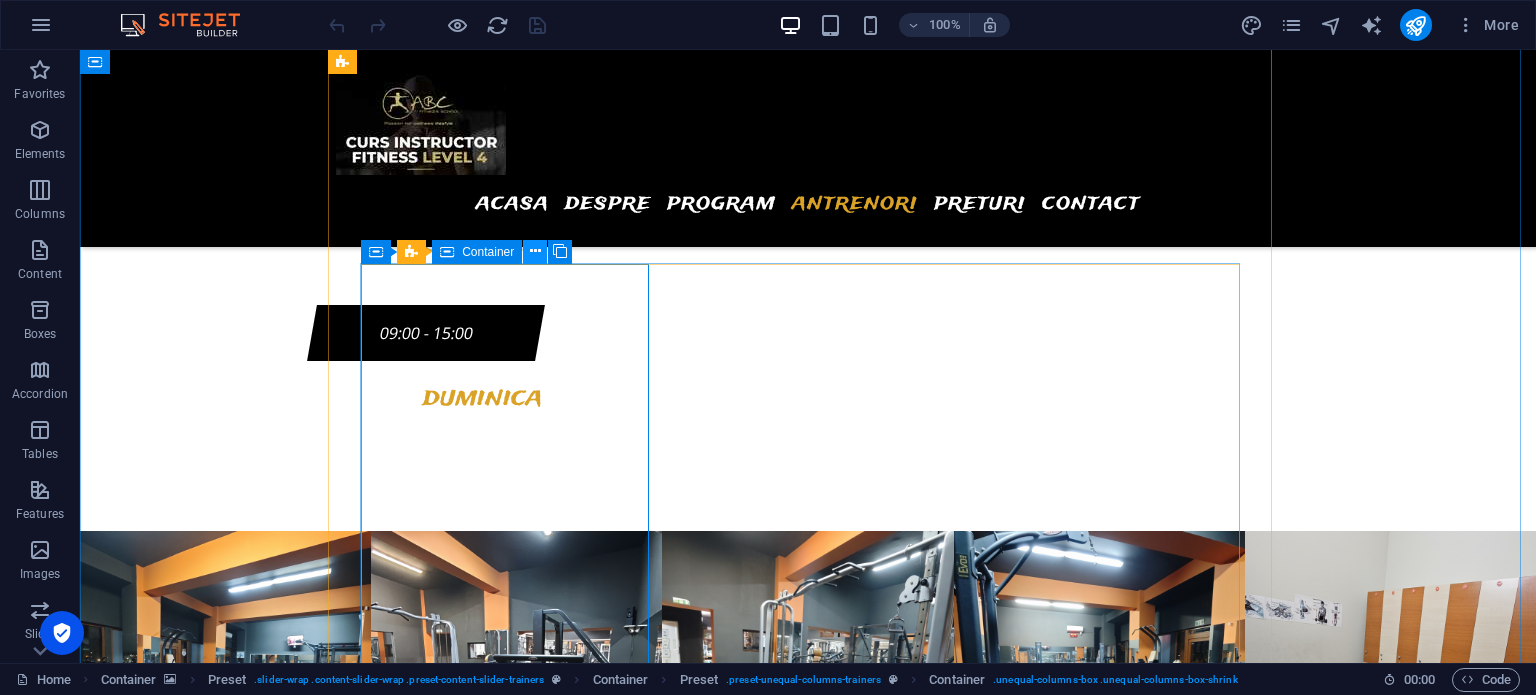 click at bounding box center [535, 251] 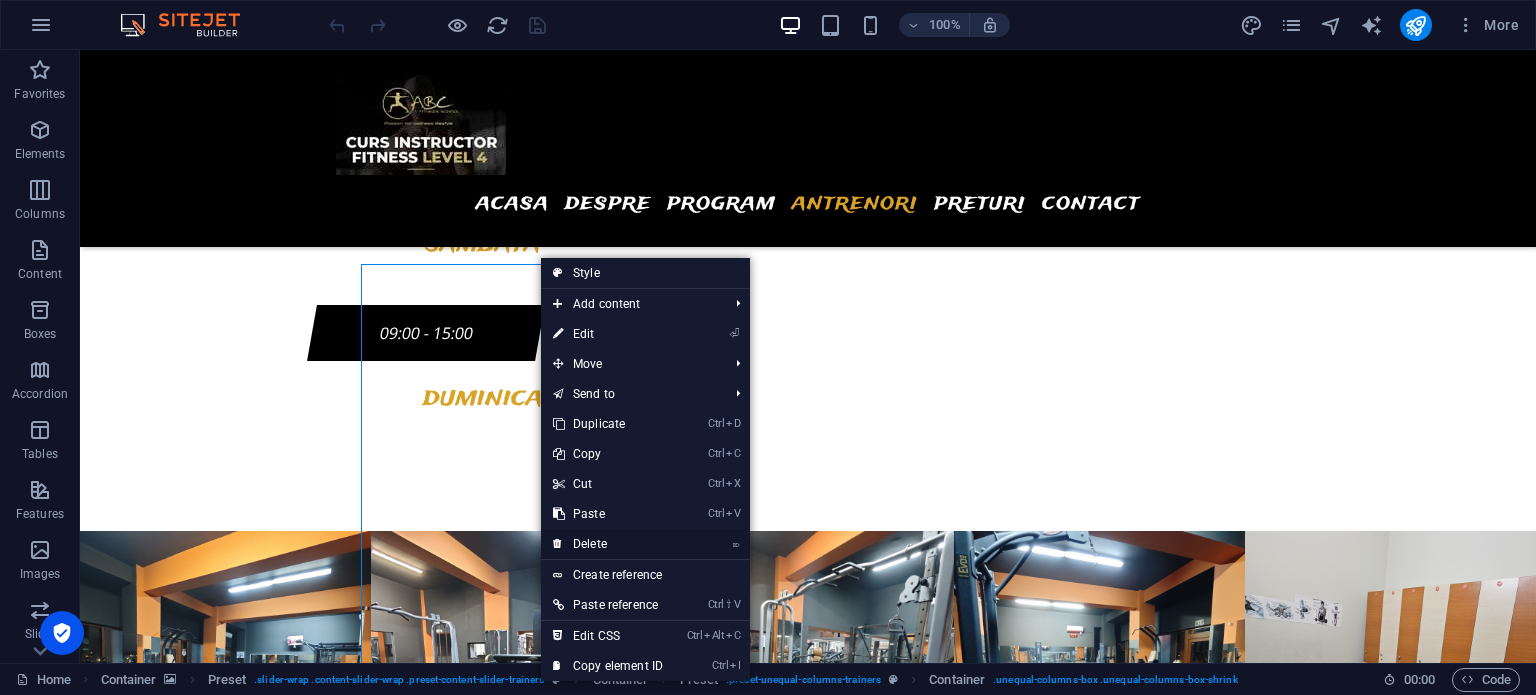 click on "⌦  Delete" at bounding box center [608, 544] 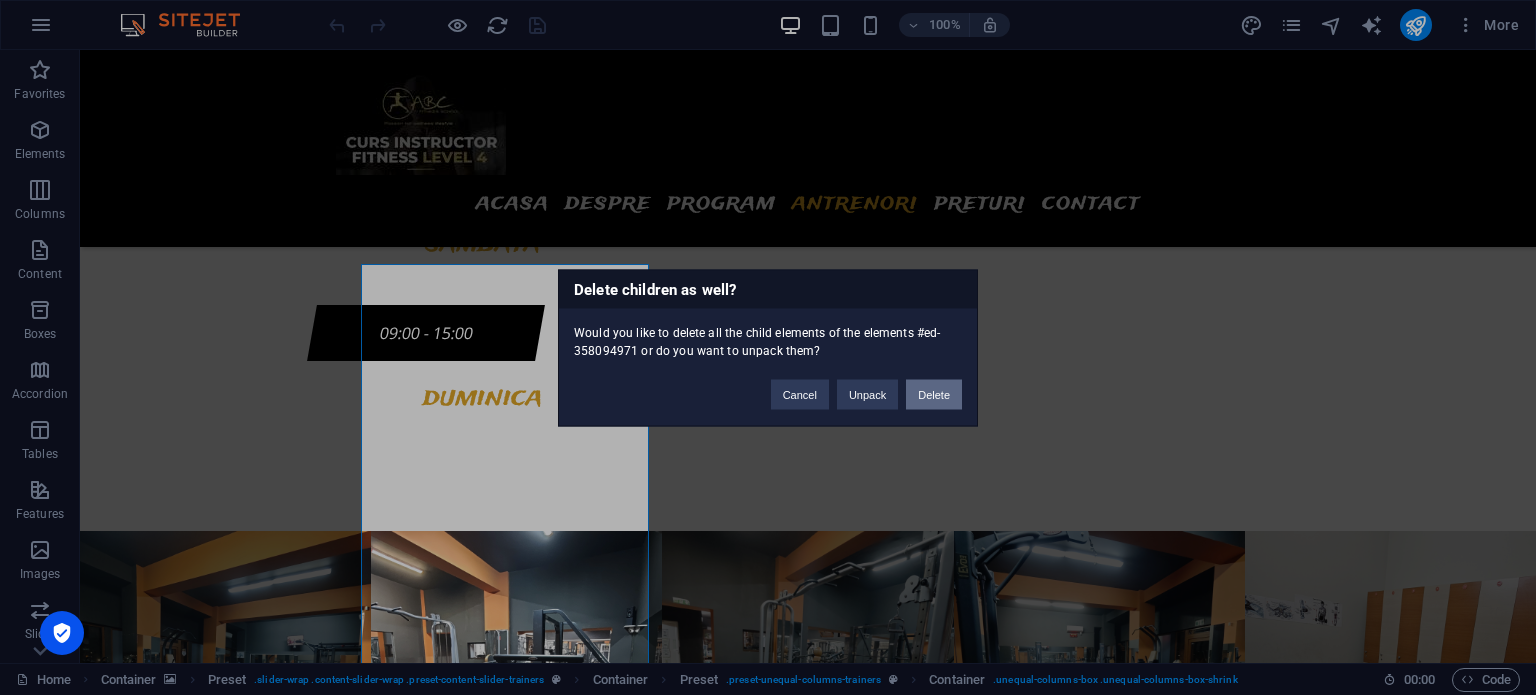 click on "Delete" at bounding box center (934, 394) 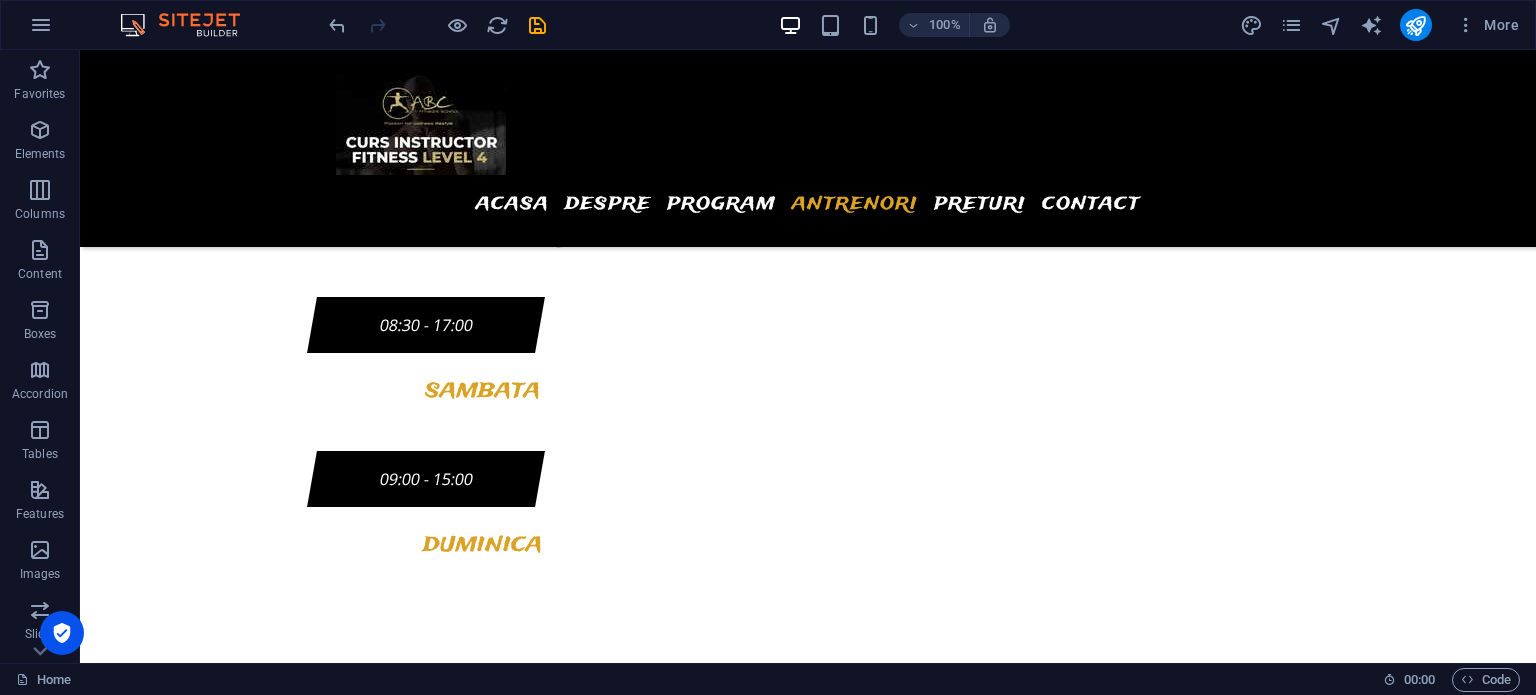 scroll, scrollTop: 2600, scrollLeft: 0, axis: vertical 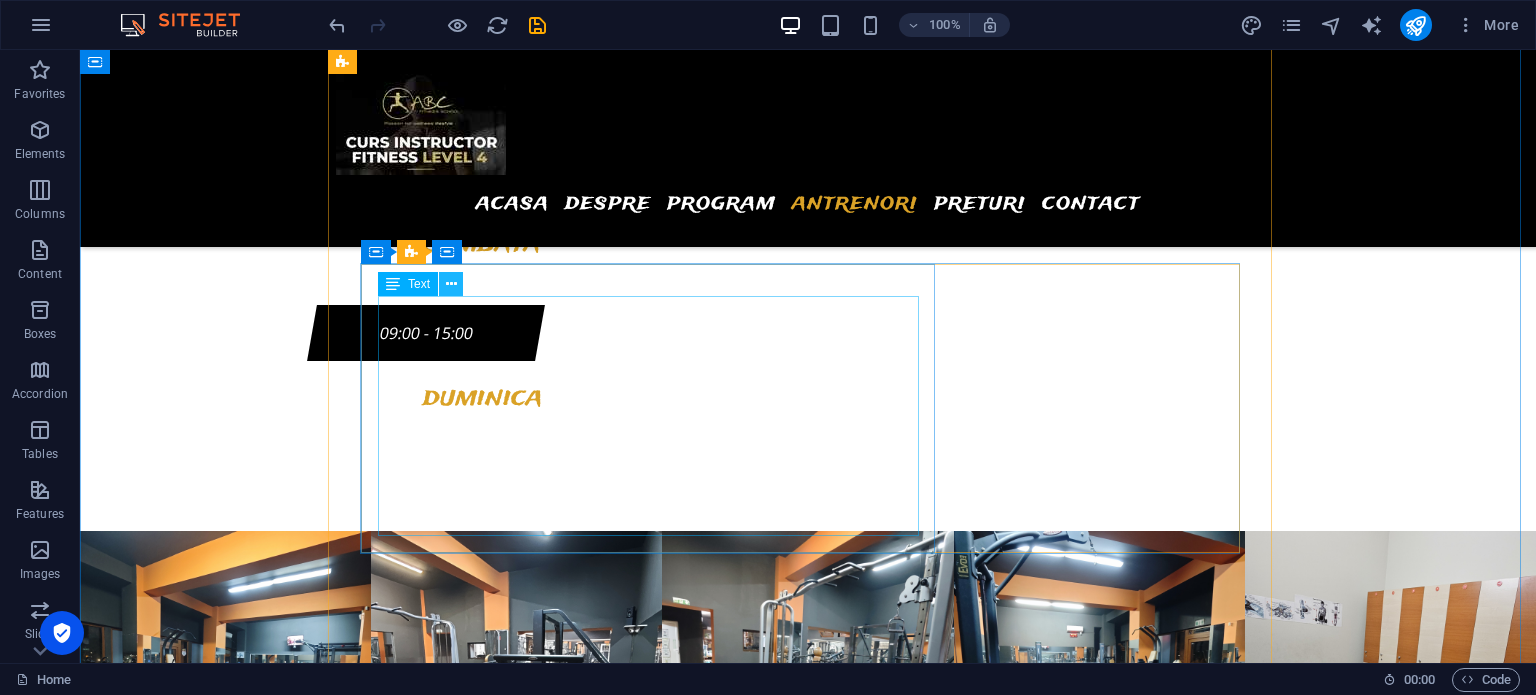 click at bounding box center [451, 284] 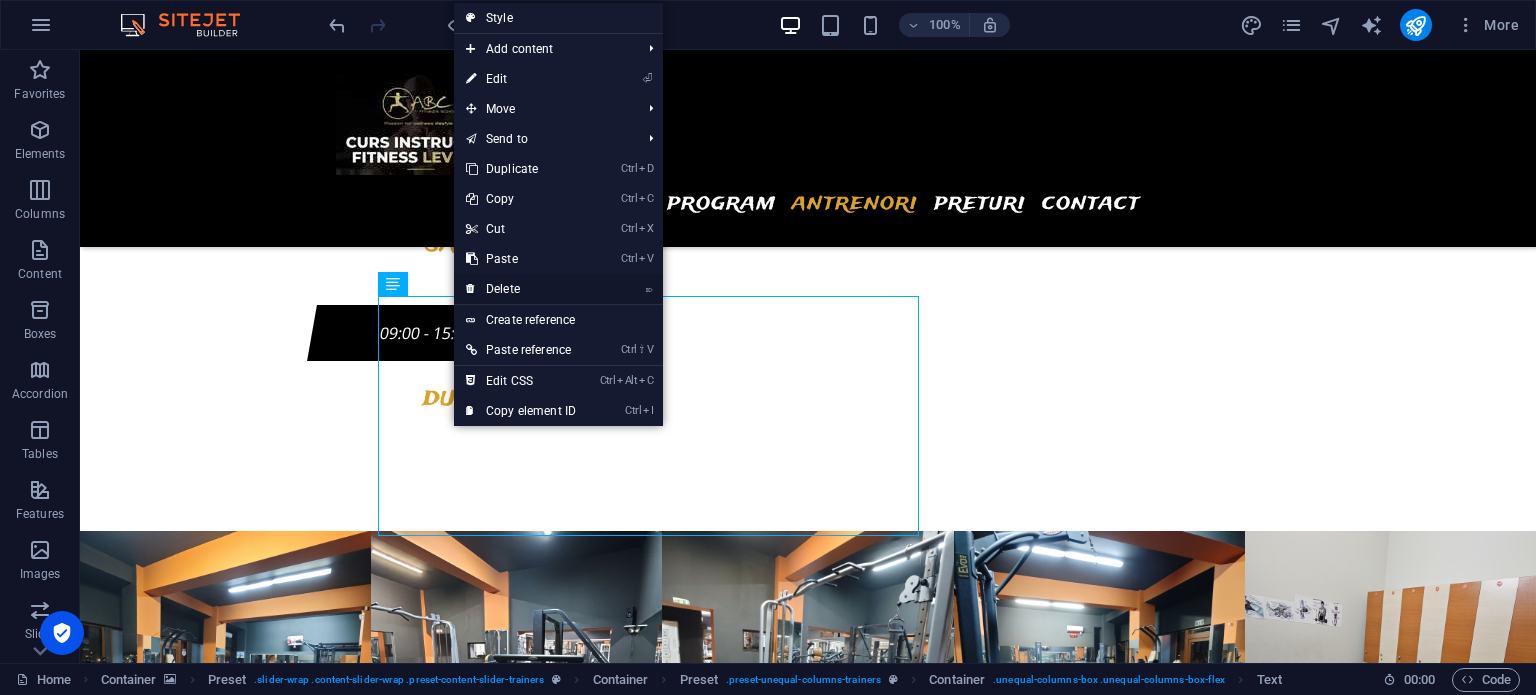 click on "⌦  Delete" at bounding box center (521, 289) 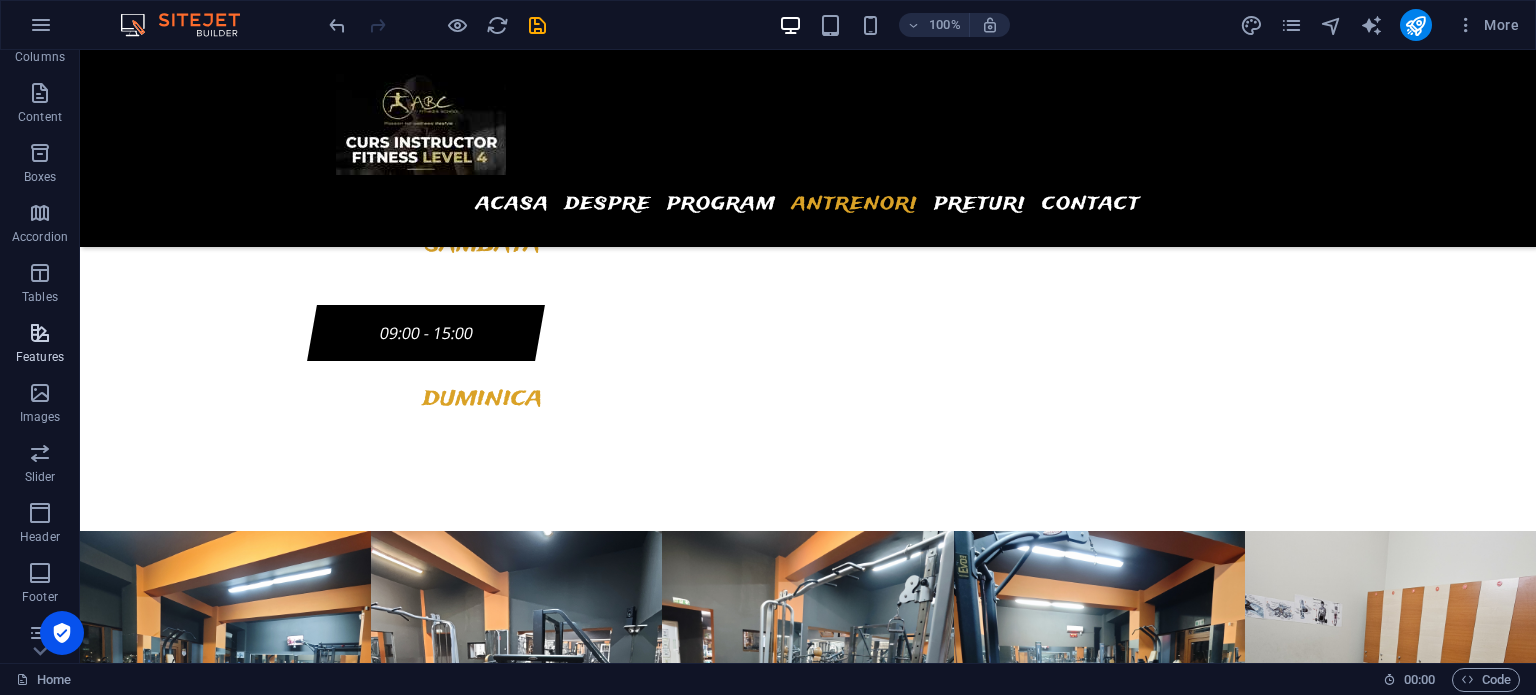 scroll, scrollTop: 286, scrollLeft: 0, axis: vertical 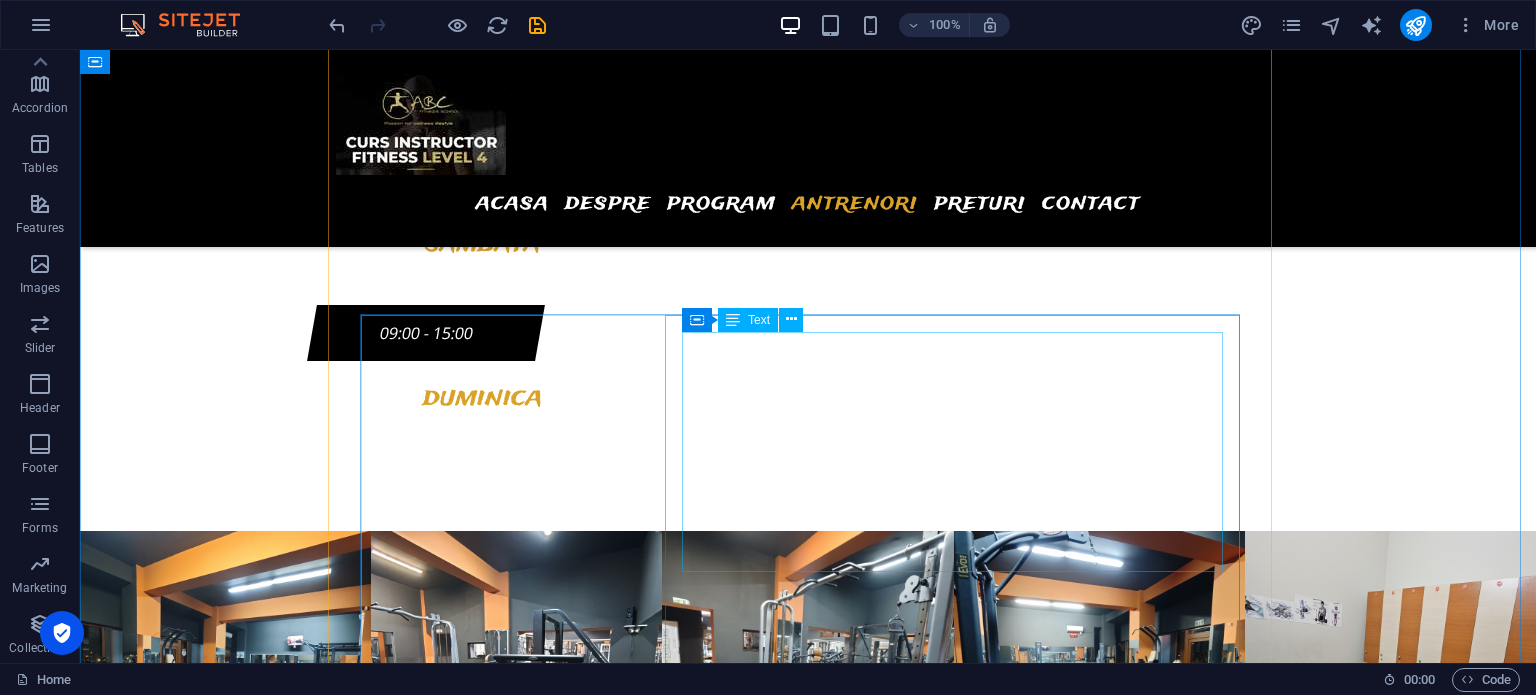 click on "- antrenor personal - instructor sportiv (acreditat de Federatia Romana de Culturism si Fitness din 2009) Preturi: - 1 sedinta 70 lei - 8 sedinte 480 lei - 10 sedinte 600 lei - 12 sedinte 720 lei" at bounding box center (808, 5311) 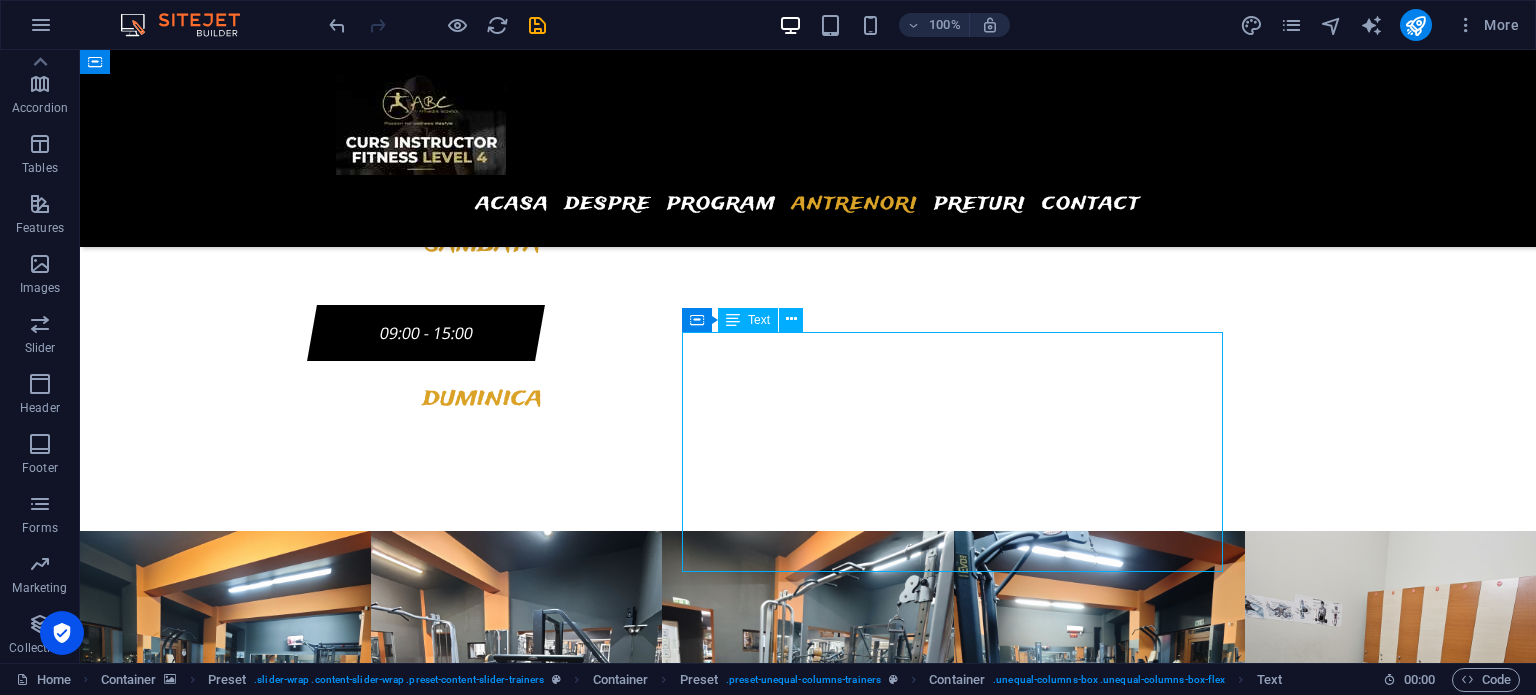 click on "- antrenor personal - instructor sportiv (acreditat de Federatia Romana de Culturism si Fitness din 2009) Preturi: - 1 sedinta 70 lei - 8 sedinte 480 lei - 10 sedinte 600 lei - 12 sedinte 720 lei" at bounding box center (808, 5311) 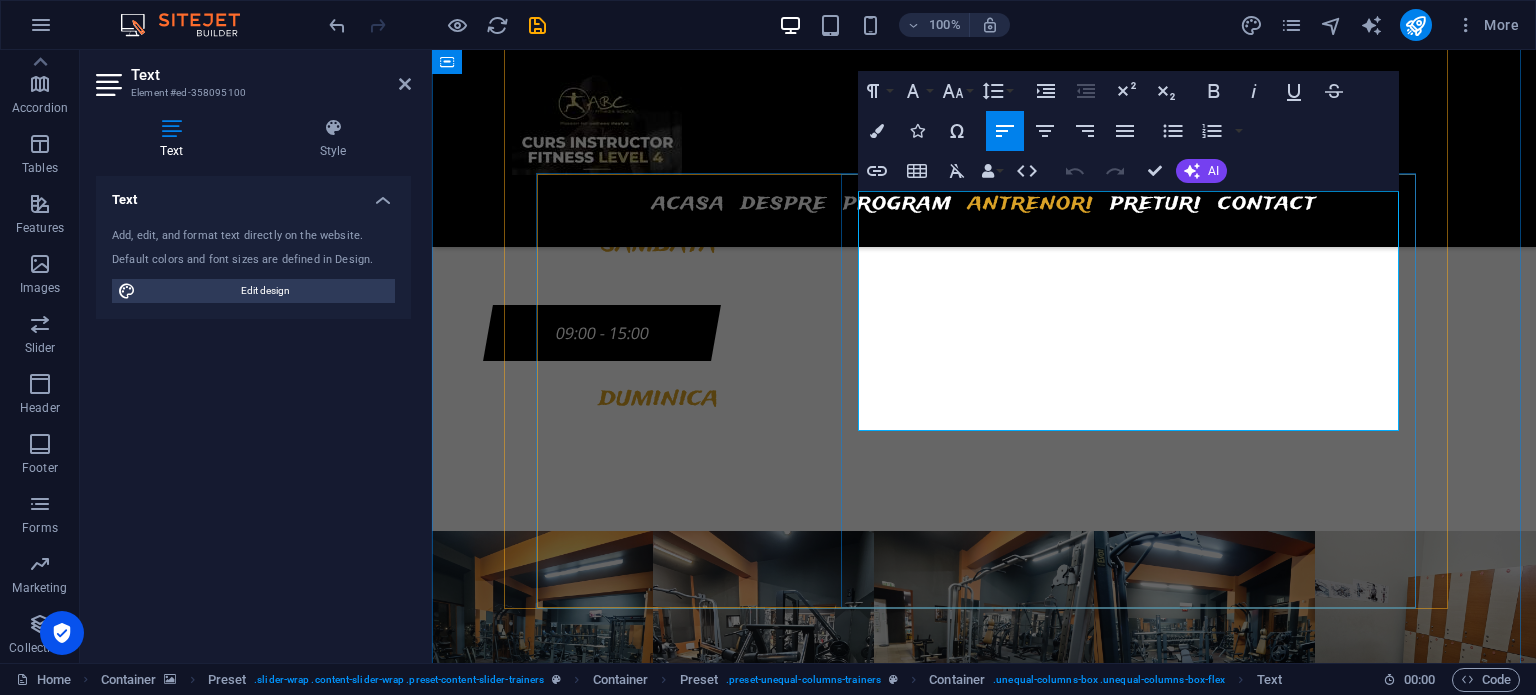 click on "- 1 sedinta 70 lei" at bounding box center (984, 5206) 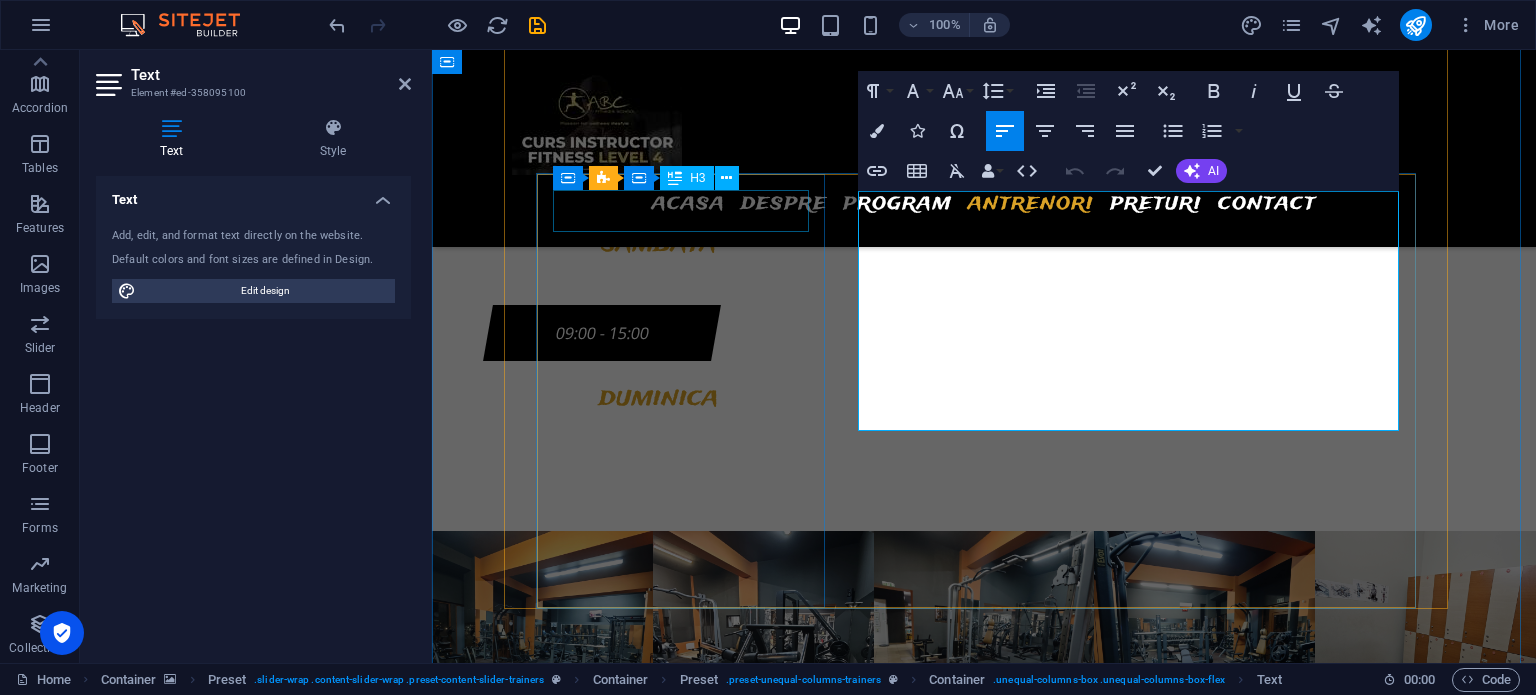type 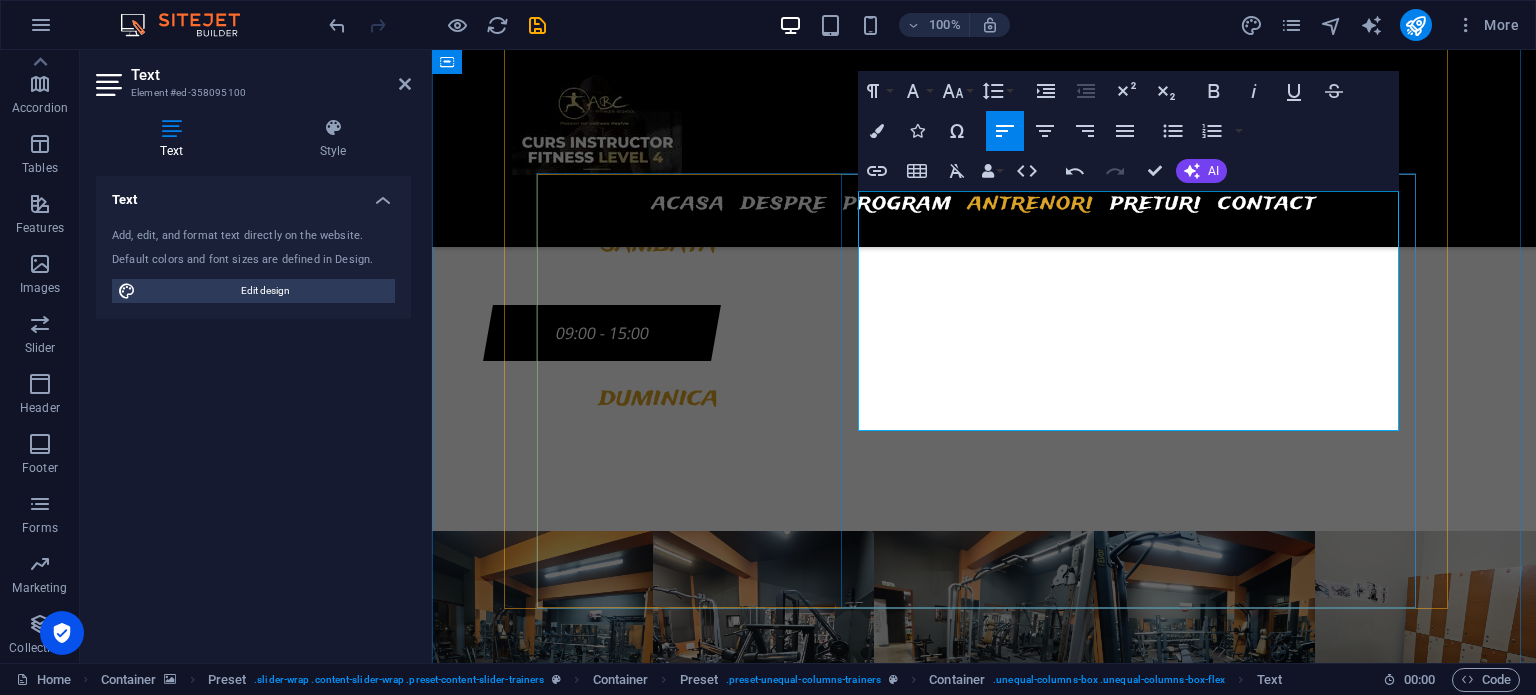 click on "- 8 sedinte 480 lei" at bounding box center [984, 5230] 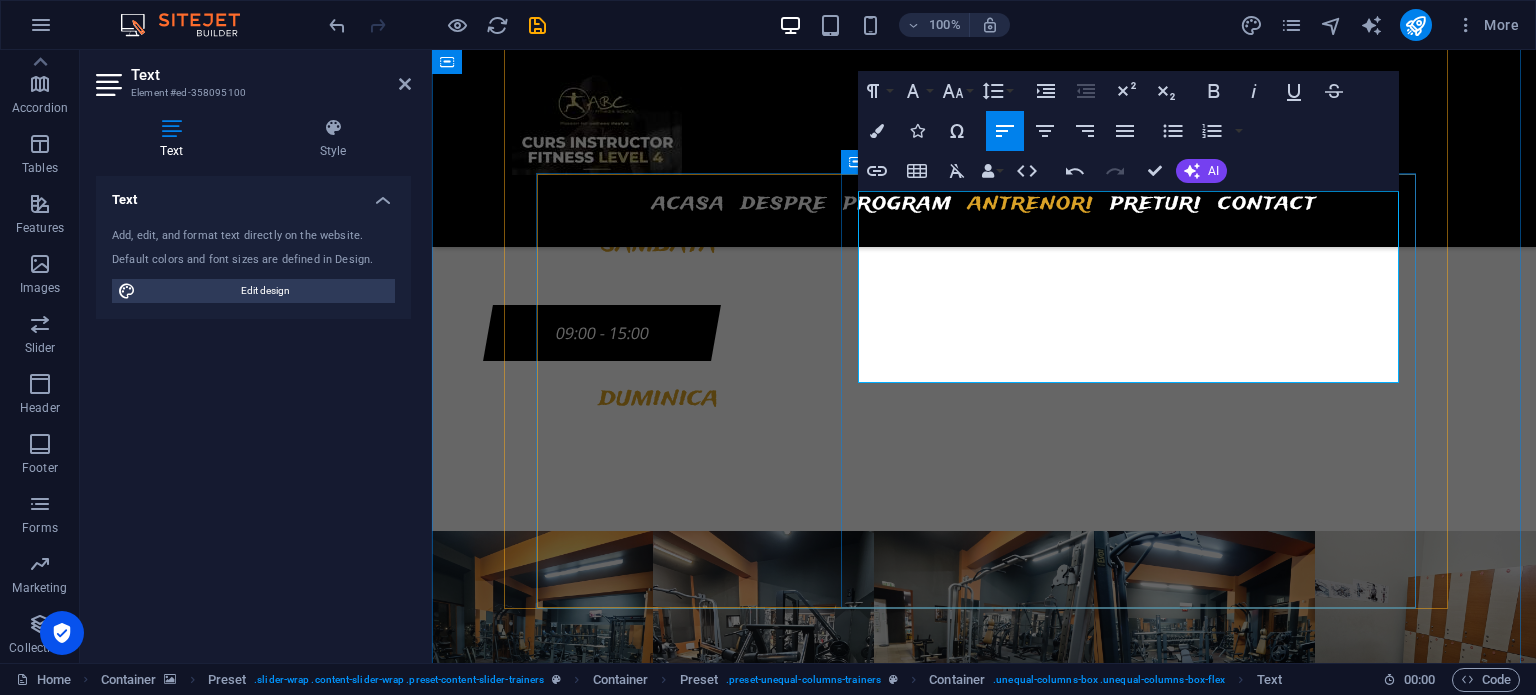 click on "- antrenor personal - instructor sportiv (acreditat de Federatia Romana de Culturism si Fitness din 2009) Preturi: - 1 sedinta 80 lei - 8 + 70 lei / sedinta" at bounding box center [984, 5146] 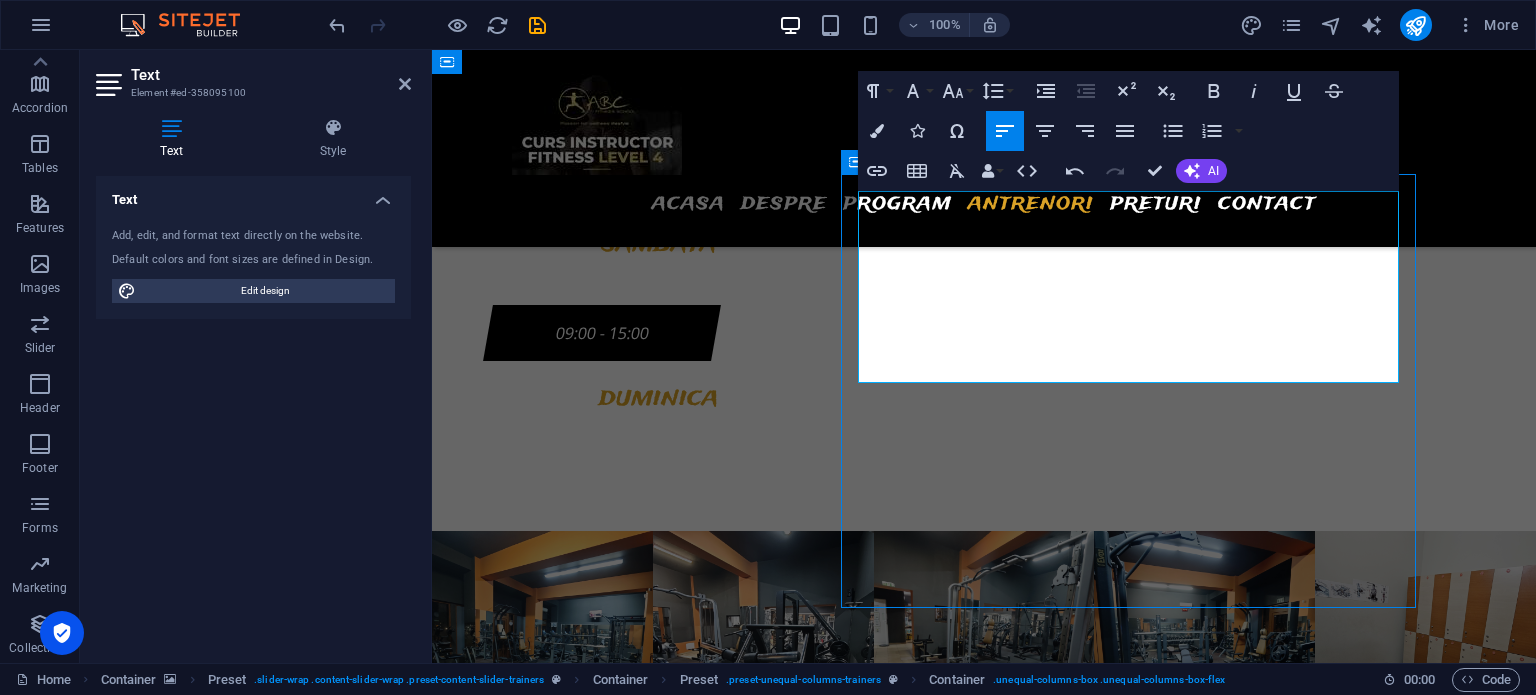 scroll, scrollTop: 2740, scrollLeft: 0, axis: vertical 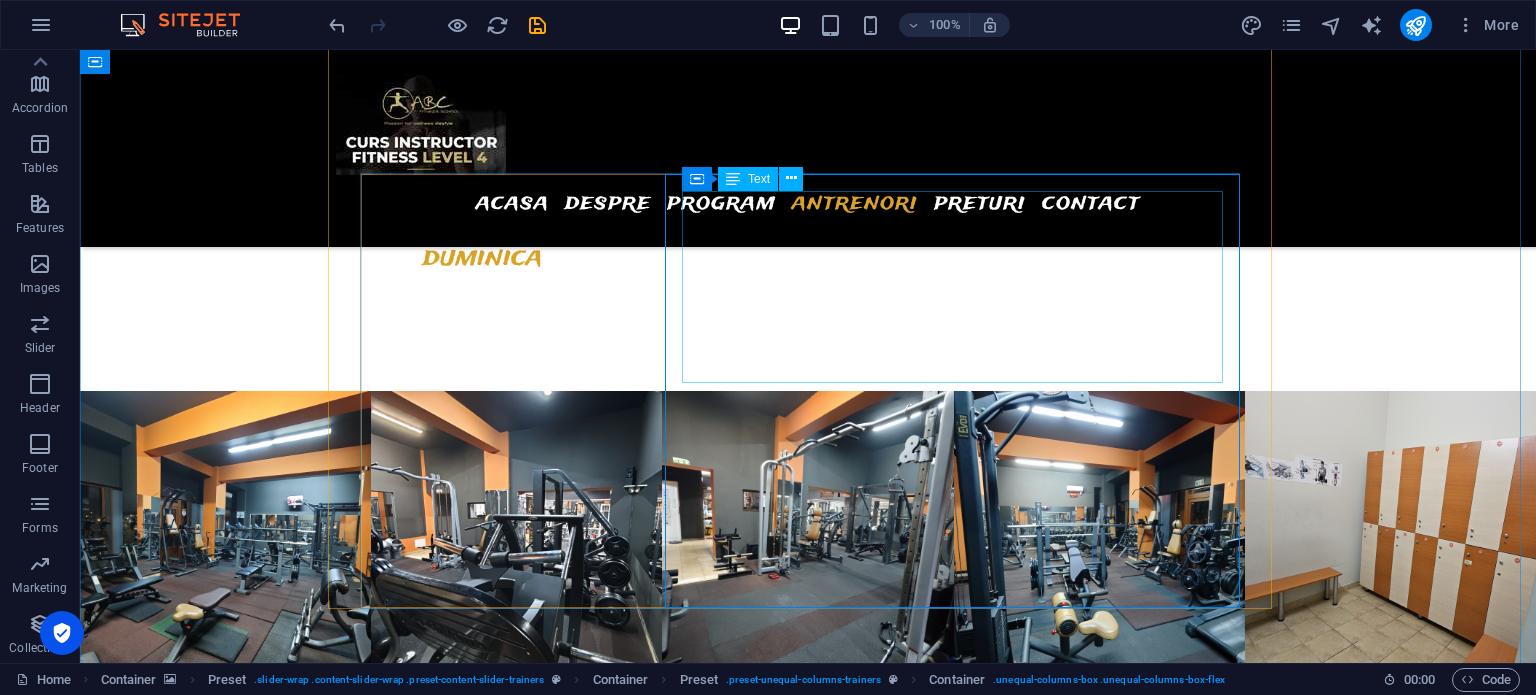 click on "- antrenor personal - instructor sportiv (acreditat de Federatia Romana de Culturism si Fitness din 2009) Preturi: - 1 sedinta 80 lei - 8 + 70 lei / sedinta" at bounding box center (808, 5147) 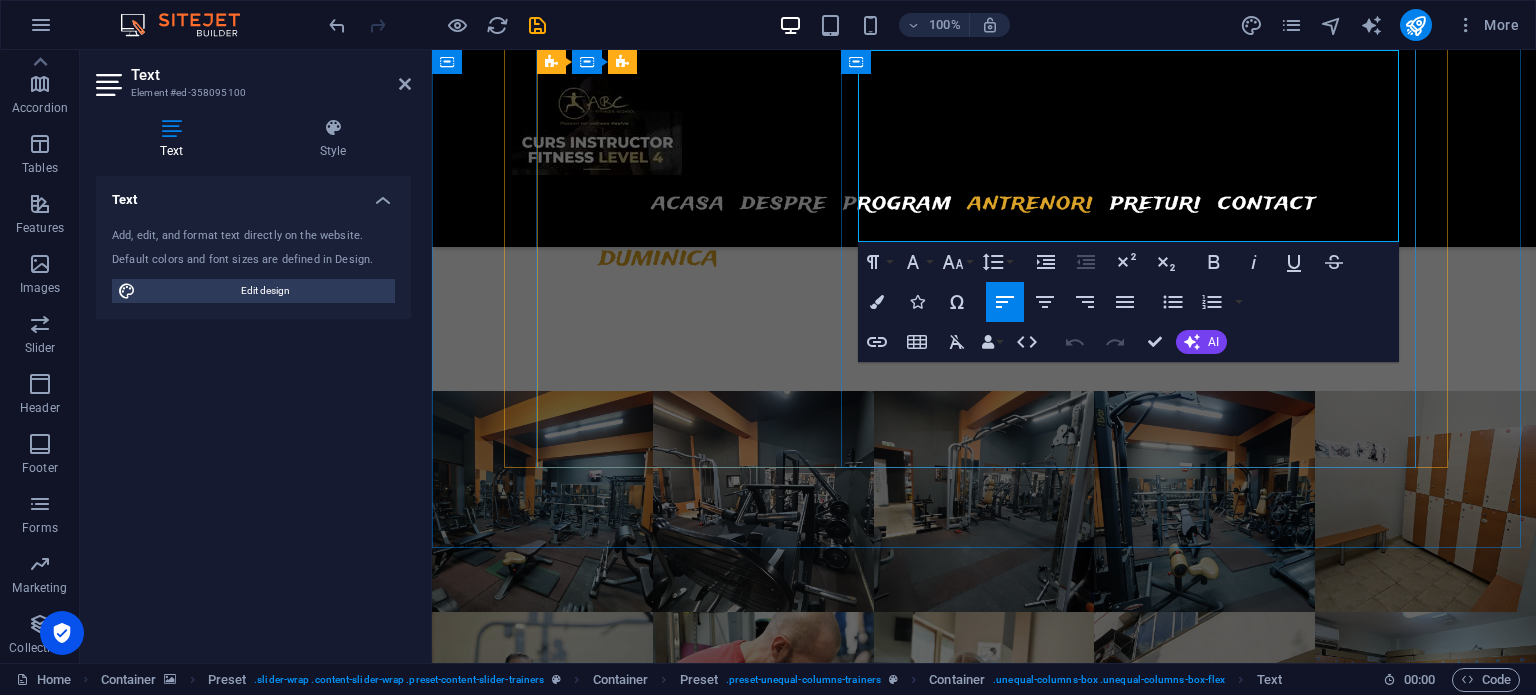 click on "- 8 + 70 lei / sedinta" at bounding box center (984, 5090) 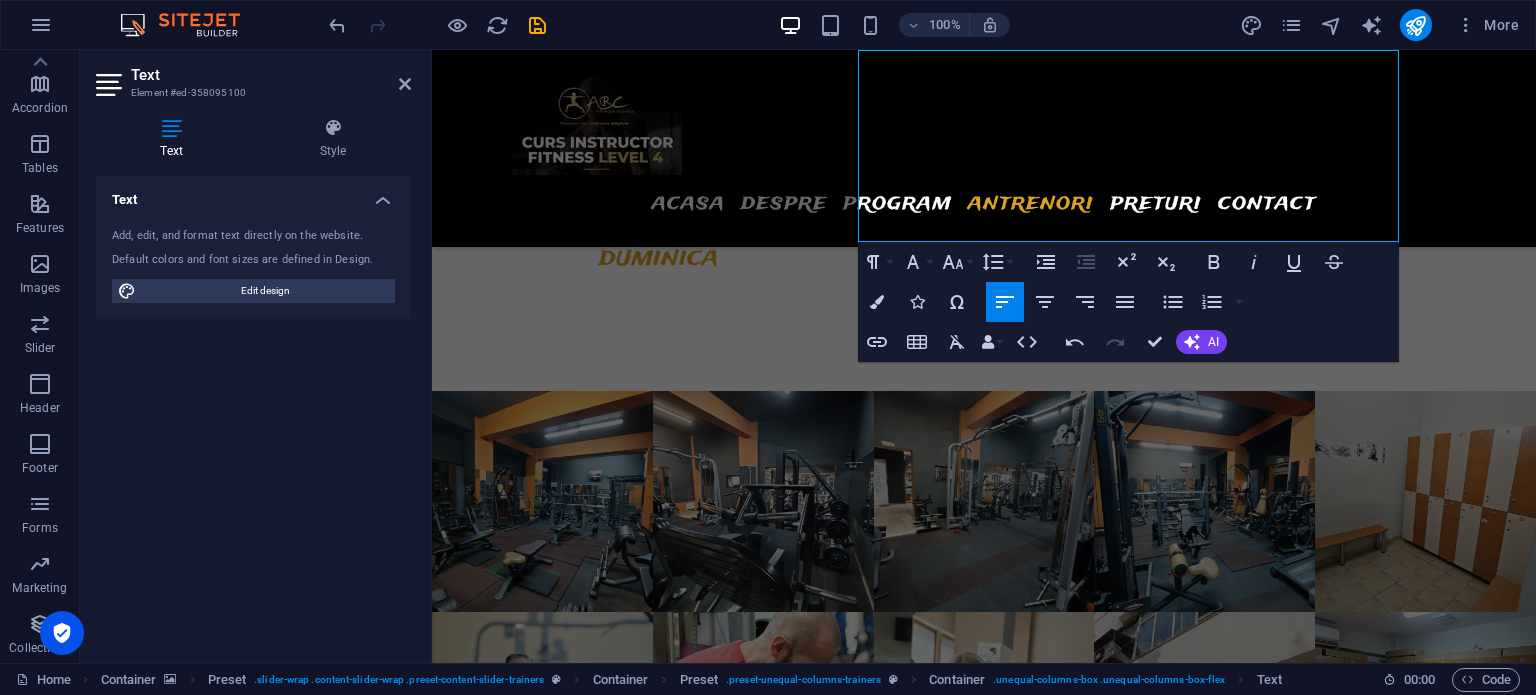 type 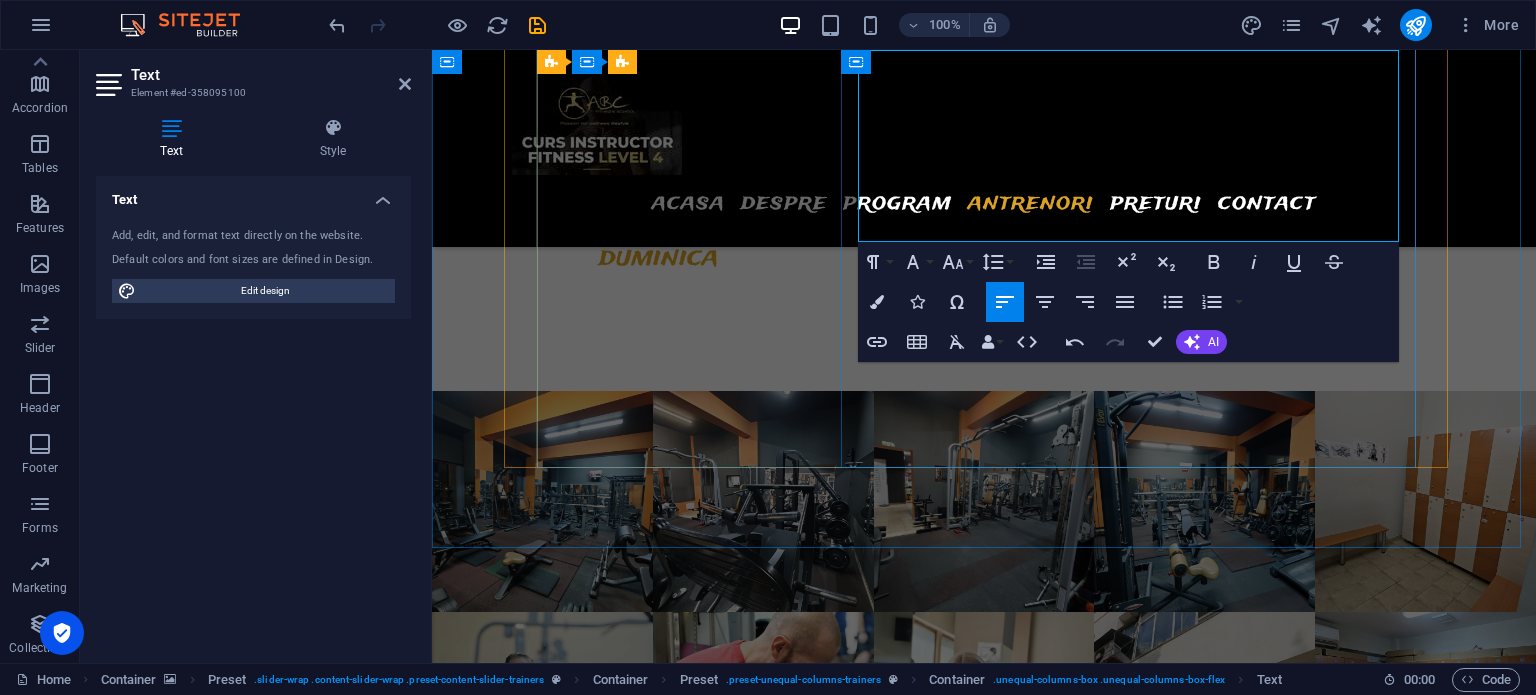 click on "- 1 sedinta 80 lei" at bounding box center [984, 5066] 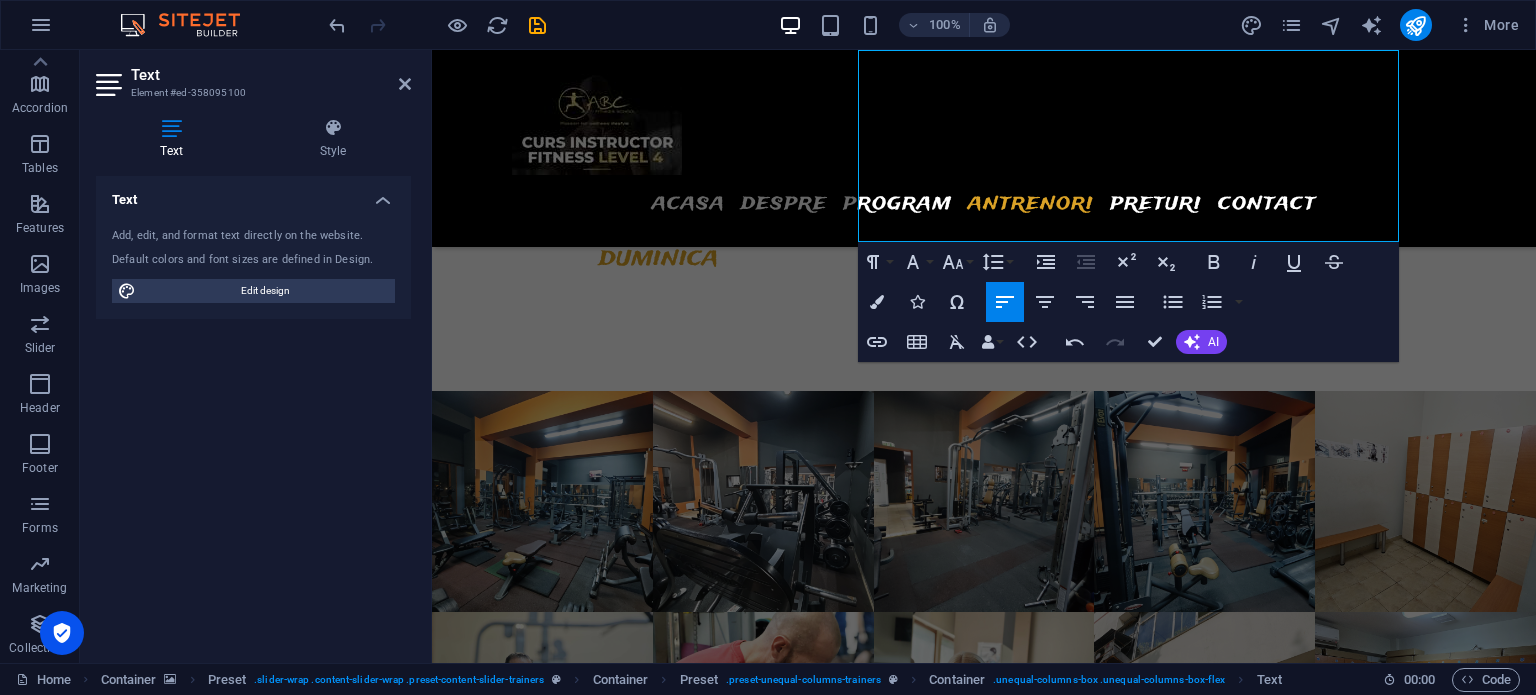 click at bounding box center (984, 1430) 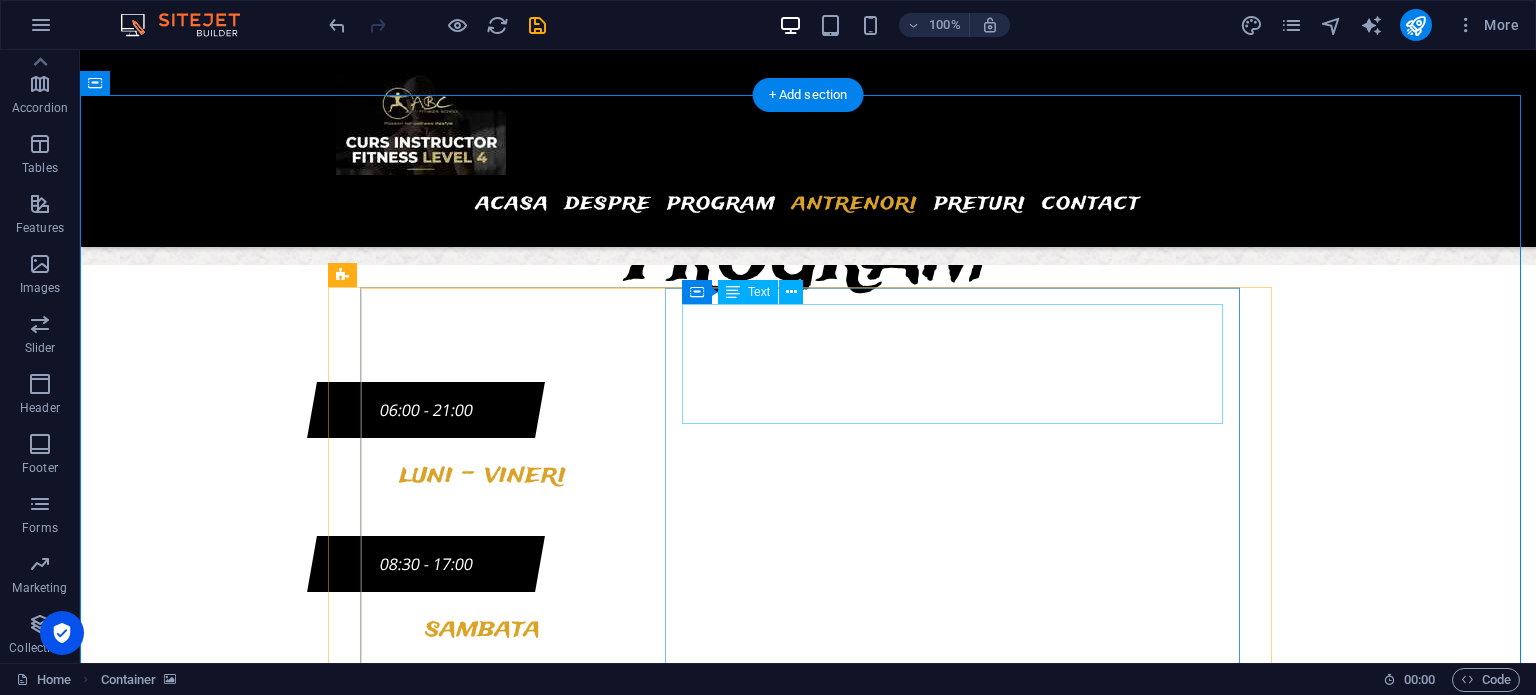scroll, scrollTop: 2140, scrollLeft: 0, axis: vertical 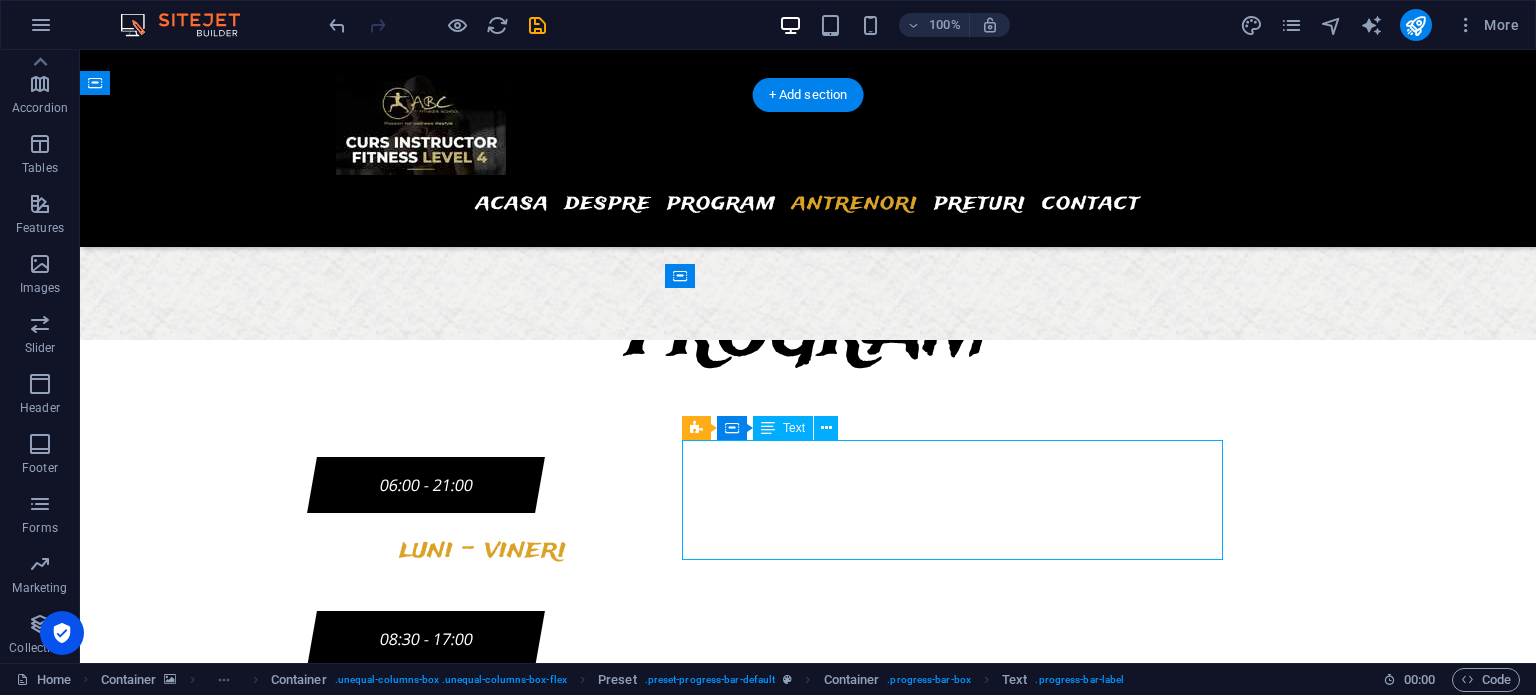 drag, startPoint x: 968, startPoint y: 547, endPoint x: 707, endPoint y: 509, distance: 263.75177 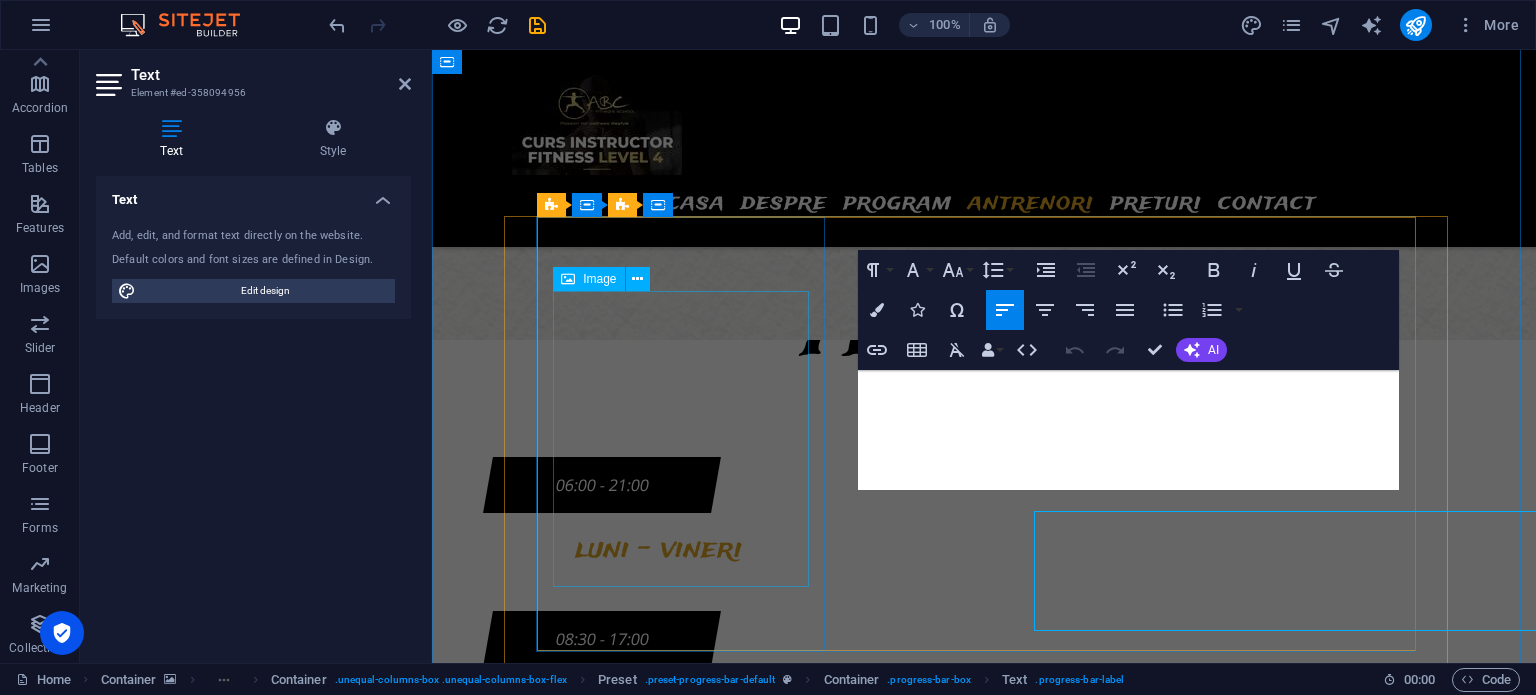 scroll, scrollTop: 2070, scrollLeft: 0, axis: vertical 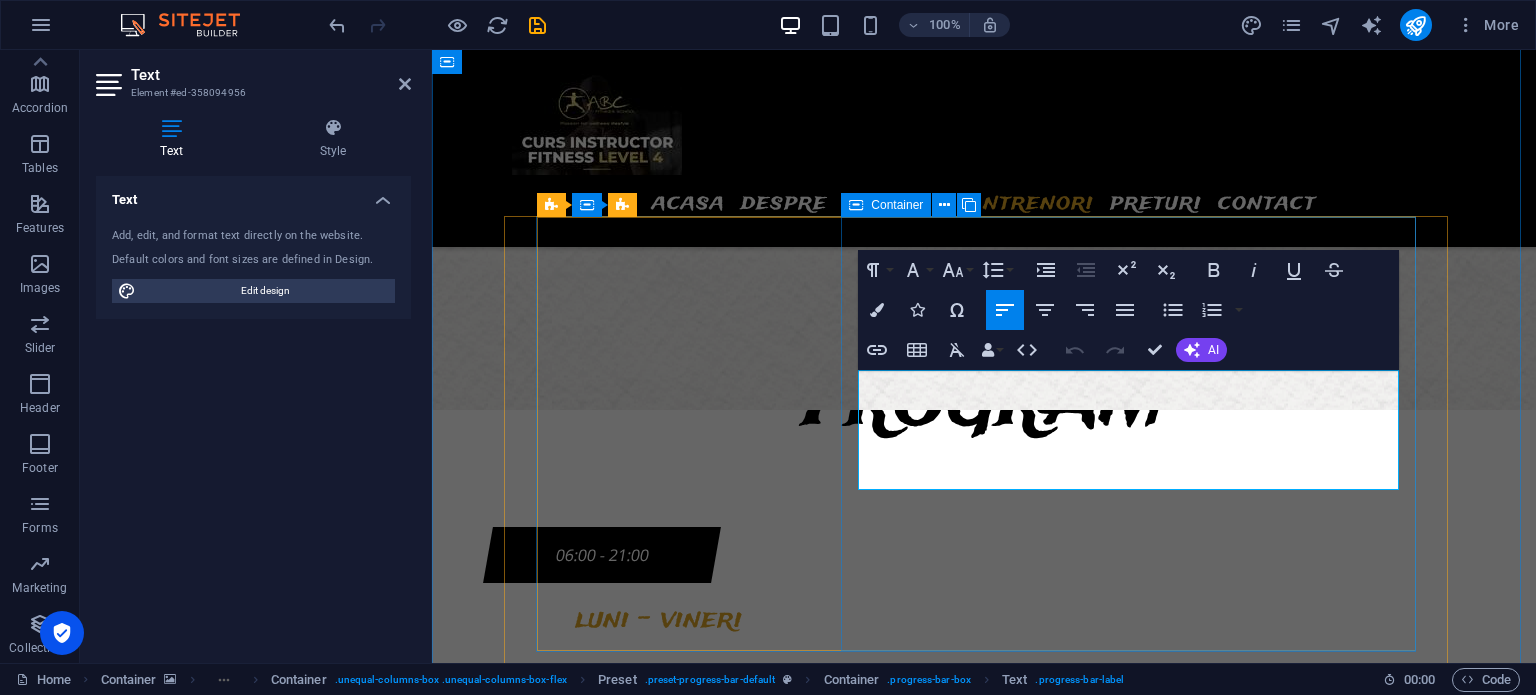 drag, startPoint x: 870, startPoint y: 427, endPoint x: 1144, endPoint y: 491, distance: 281.37518 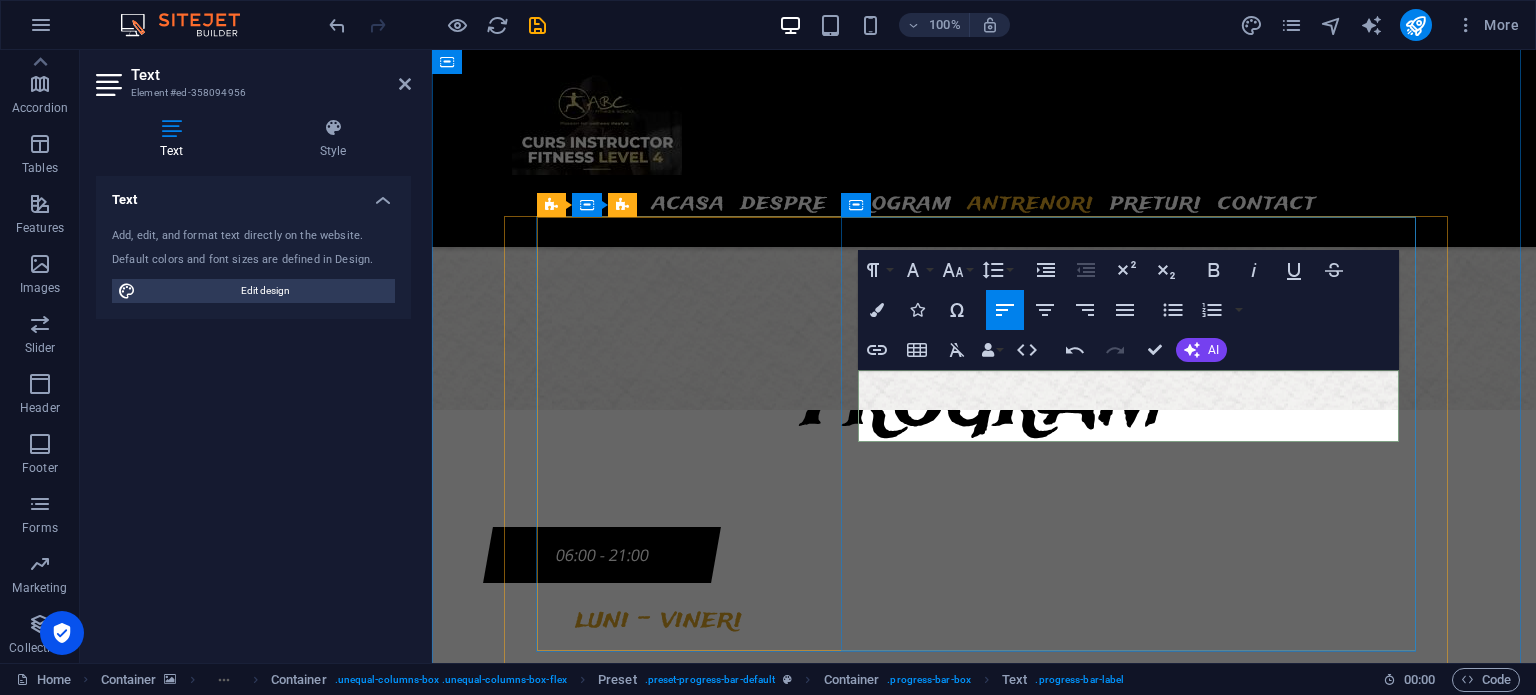 click on "-minim 8 sedinte achizitionate - 90 lei / sedinta" at bounding box center [984, 4267] 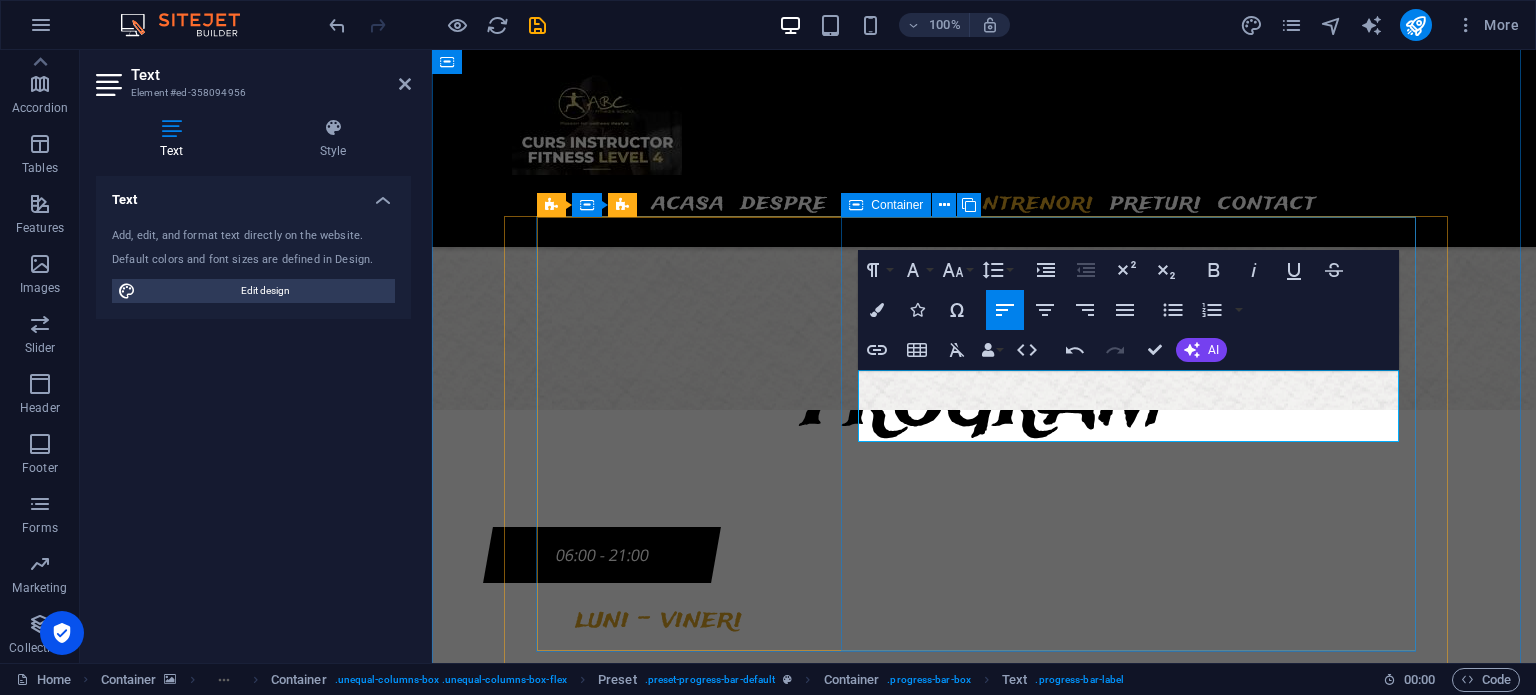 click on "- antrenor personal - instructor fitness - formator pe meseria instructor fitness in cadrul ABC Fitness School - nutritionist - tehnician maseur Preturi: - 1 sedinta personal training 100 lei -  minim 8 sedinte achizitionate - 90 lei / sedinta" at bounding box center (984, 4175) 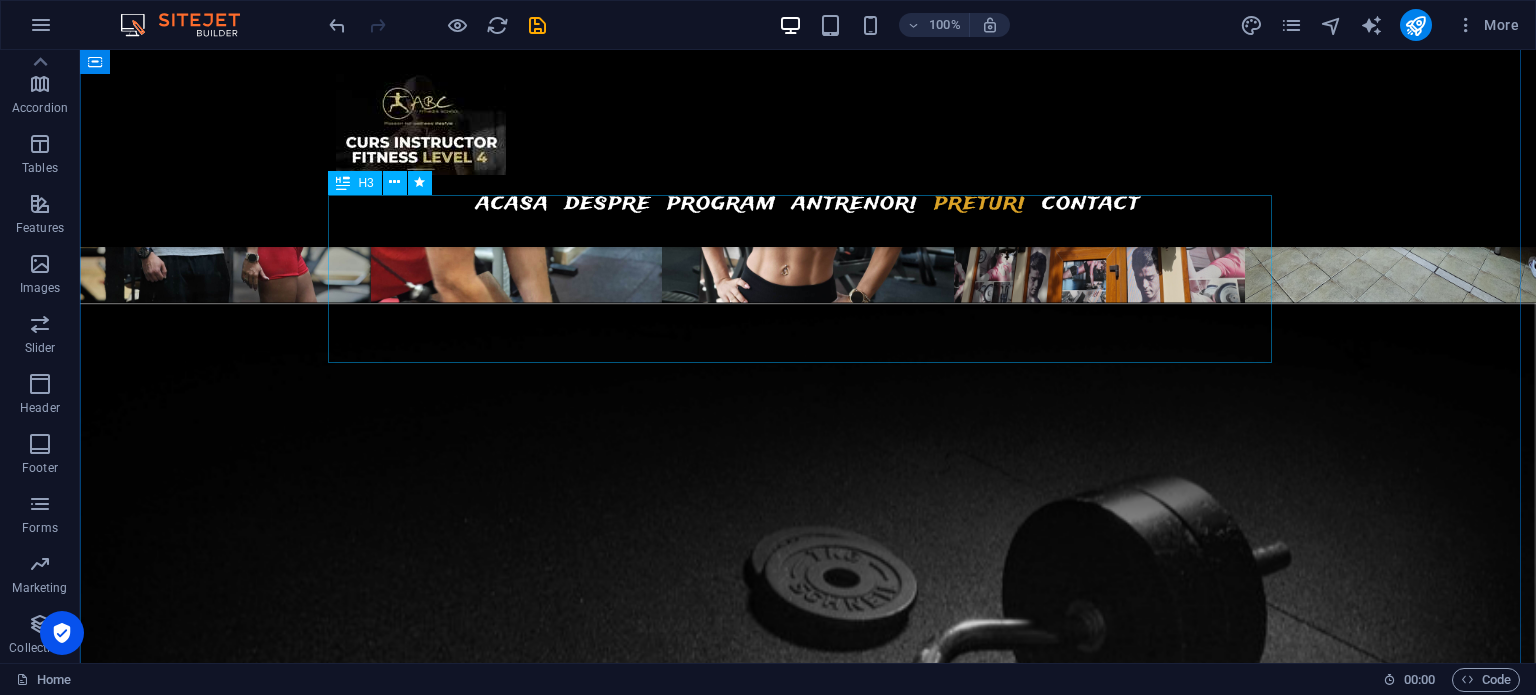 scroll, scrollTop: 3611, scrollLeft: 0, axis: vertical 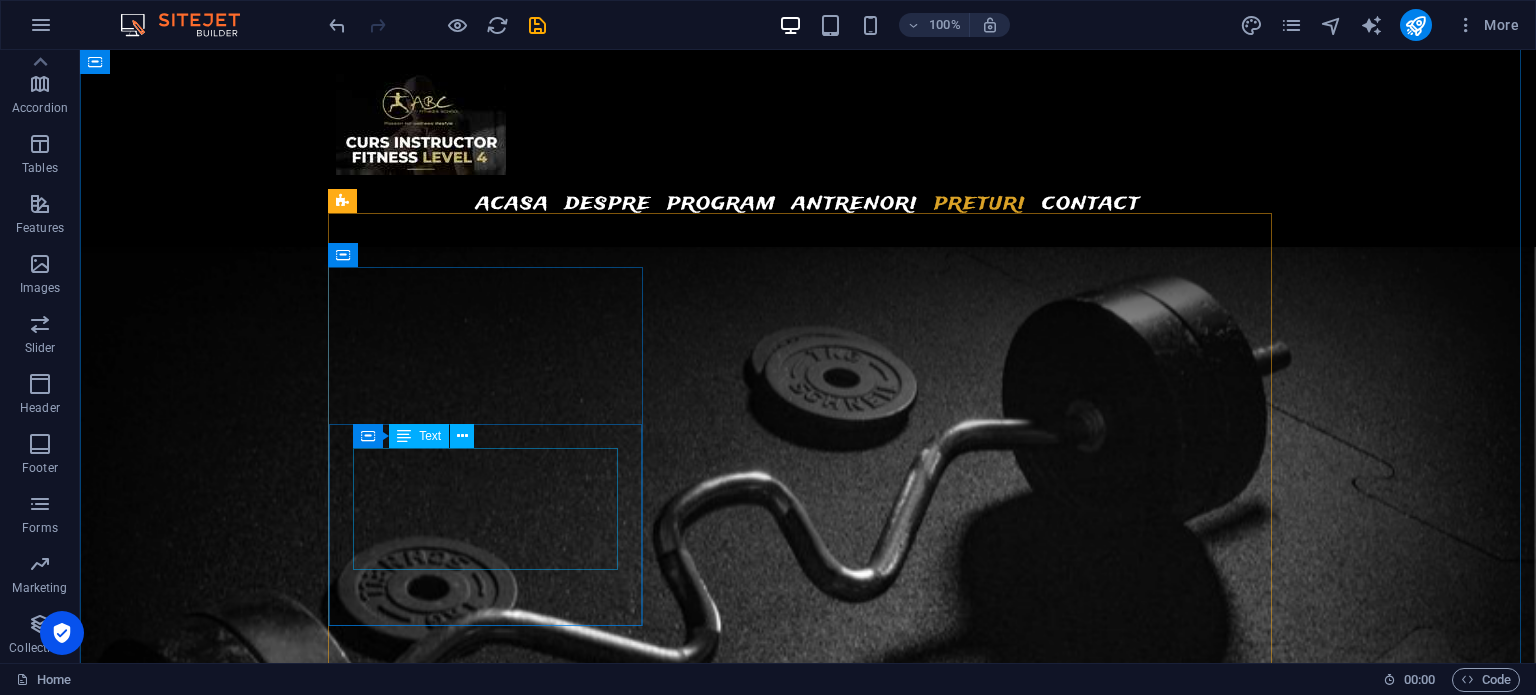 click on "1 sedinta- 35 lei Abonament 8 sedinte - 160 lei Abonament 12 sedinte - 180 lei" at bounding box center (808, 6624) 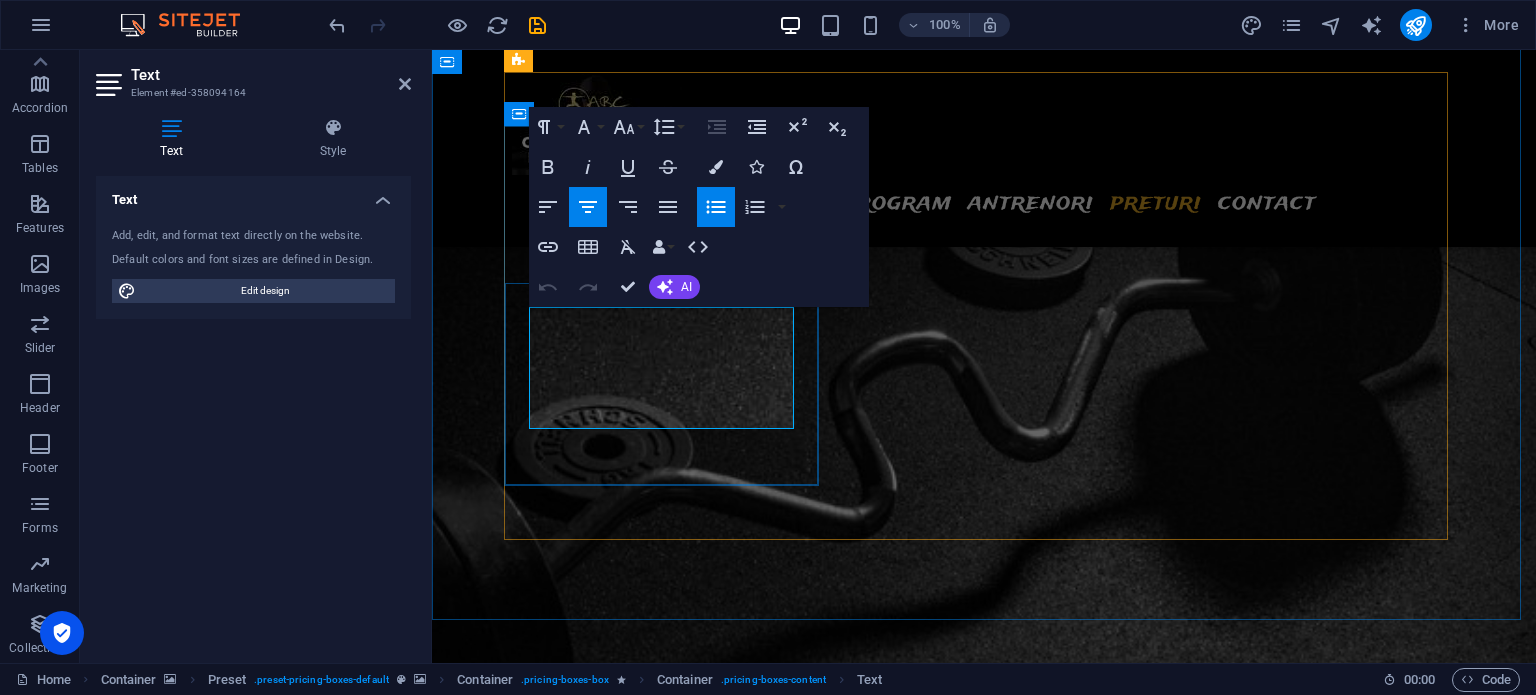 click on "1 sedinta- 35 lei" at bounding box center (984, 6442) 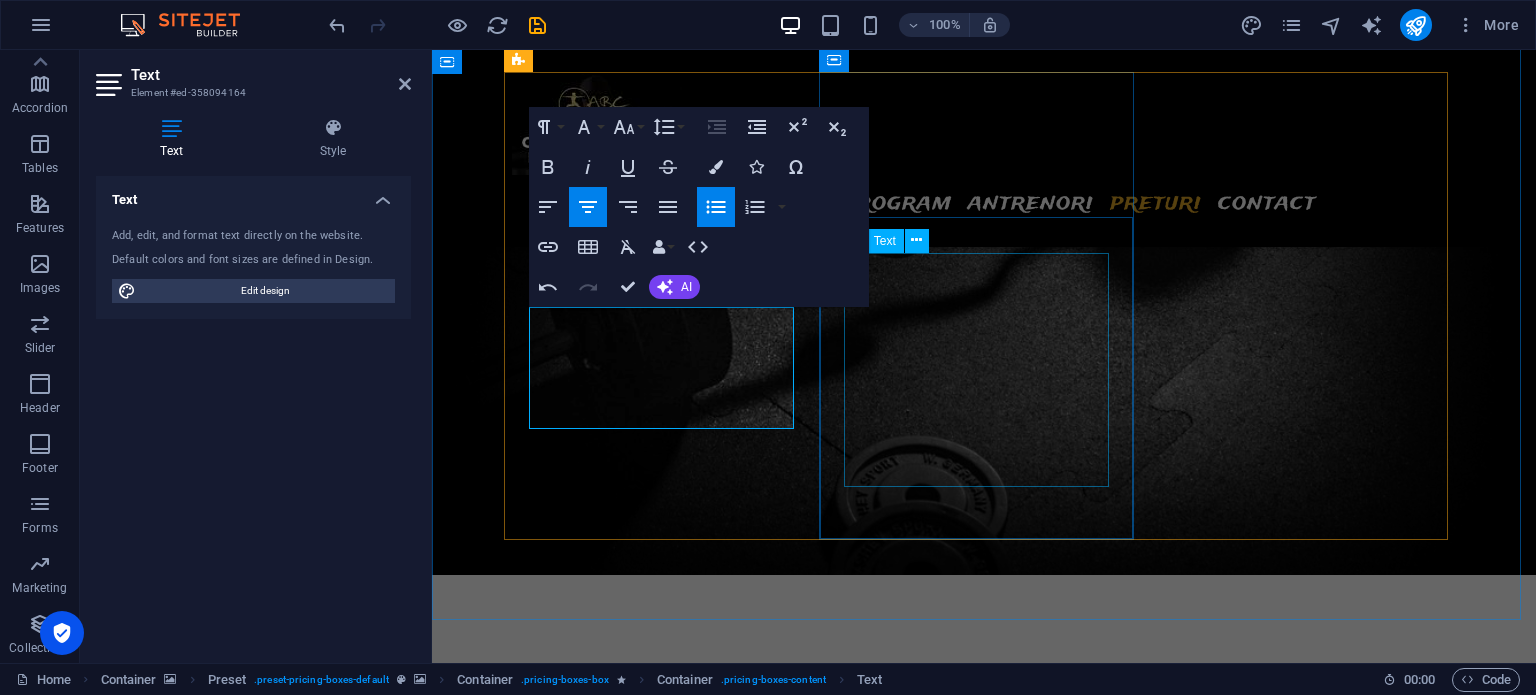 click on "Abonament nelimitat - 200 lei Abonament Day Time ELEVI - 140 lei (acces pana in ora 16:00) Abonament nelimitat 60 zile - 345 lei Abonament nelimitat 90 zile - 460 lei" at bounding box center [984, 7007] 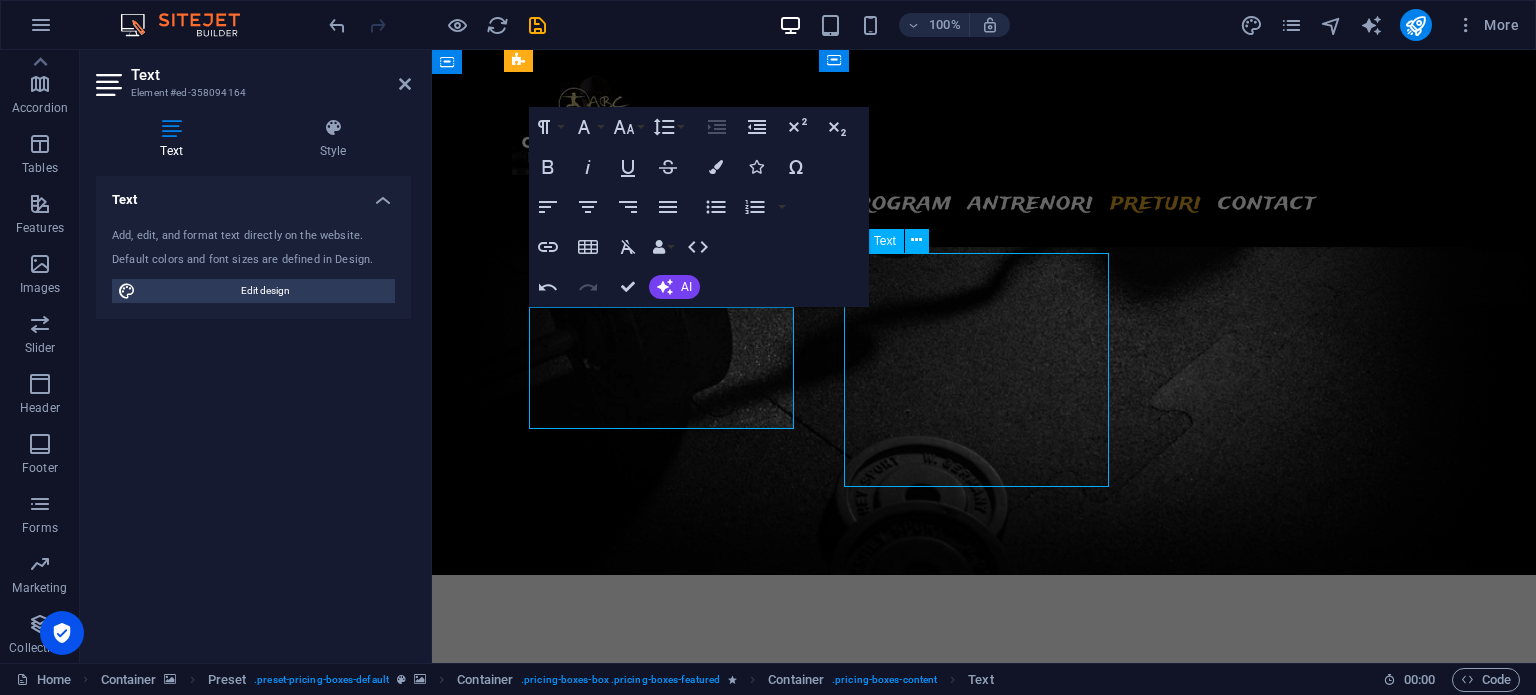 click at bounding box center [984, 7255] 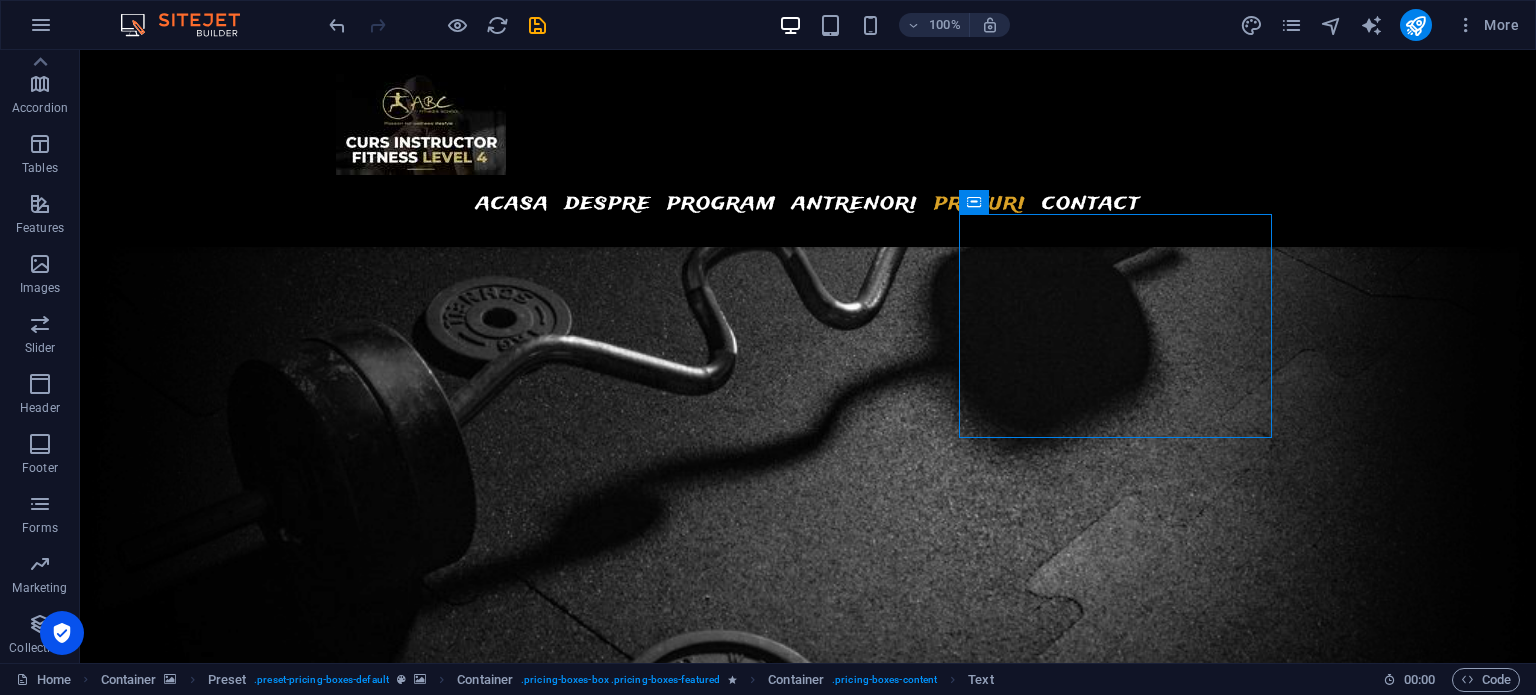click at bounding box center [808, 7396] 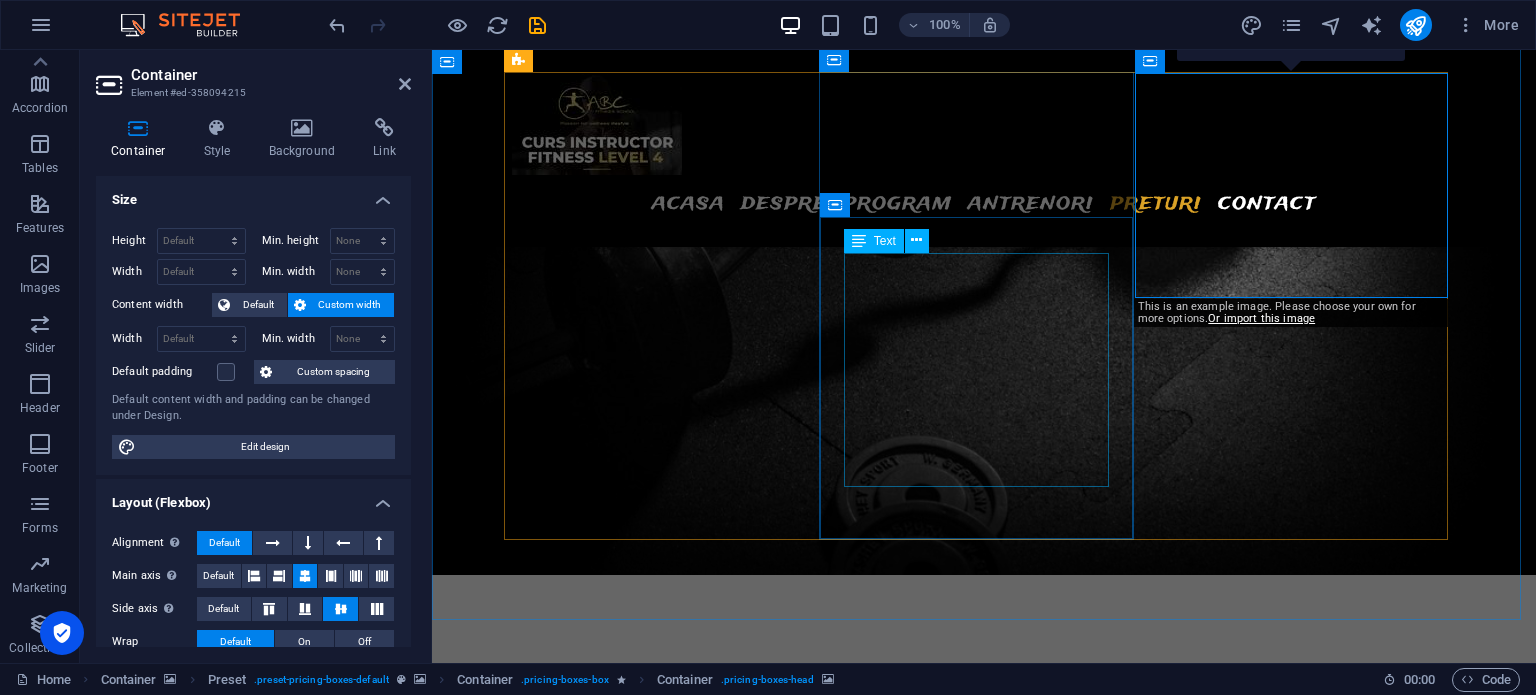 click on "Abonament nelimitat - 200 lei Abonament Day Time ELEVI - 140 lei (acces pana in ora 16:00) Abonament nelimitat 60 zile - 345 lei Abonament nelimitat 90 zile - 460 lei" at bounding box center (984, 7007) 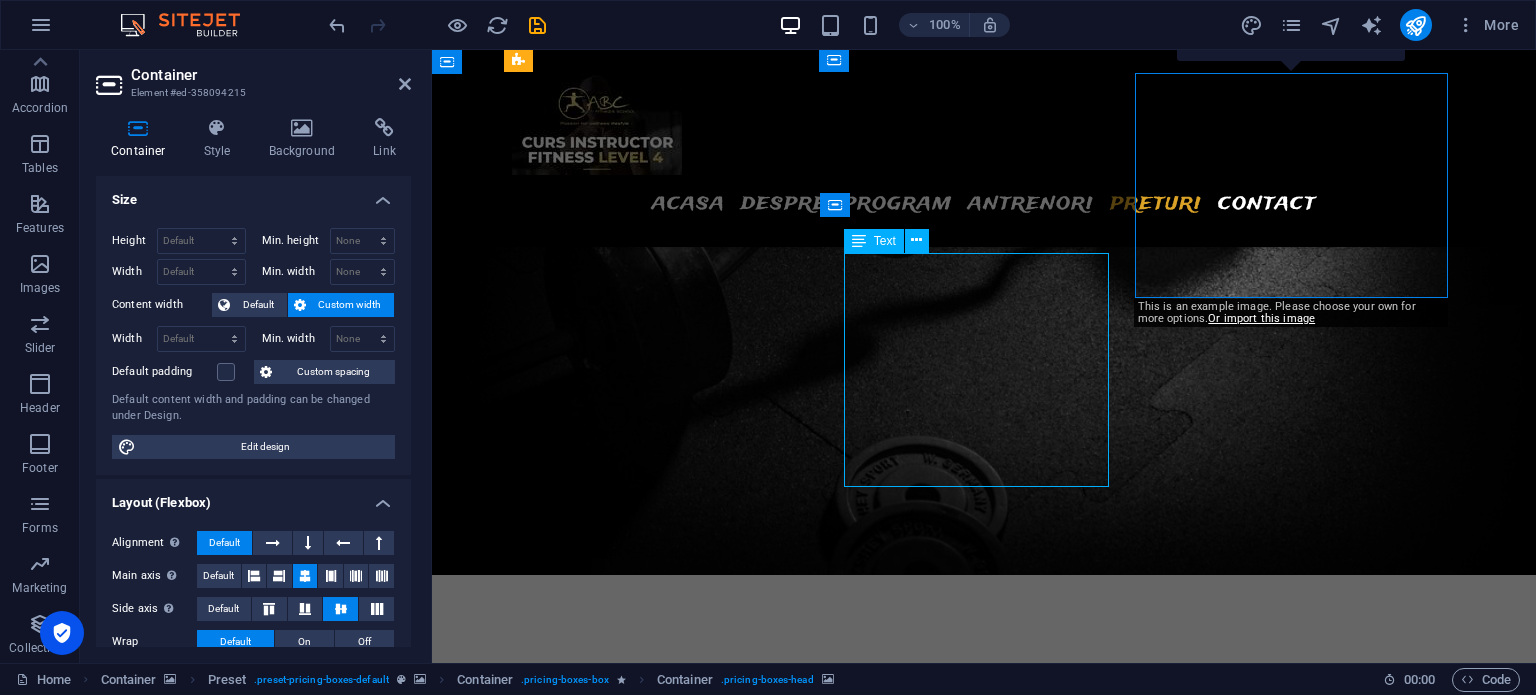 click on "Abonament nelimitat - 200 lei Abonament Day Time ELEVI - 140 lei (acces pana in ora 16:00) Abonament nelimitat 60 zile - 345 lei Abonament nelimitat 90 zile - 460 lei" at bounding box center [984, 7007] 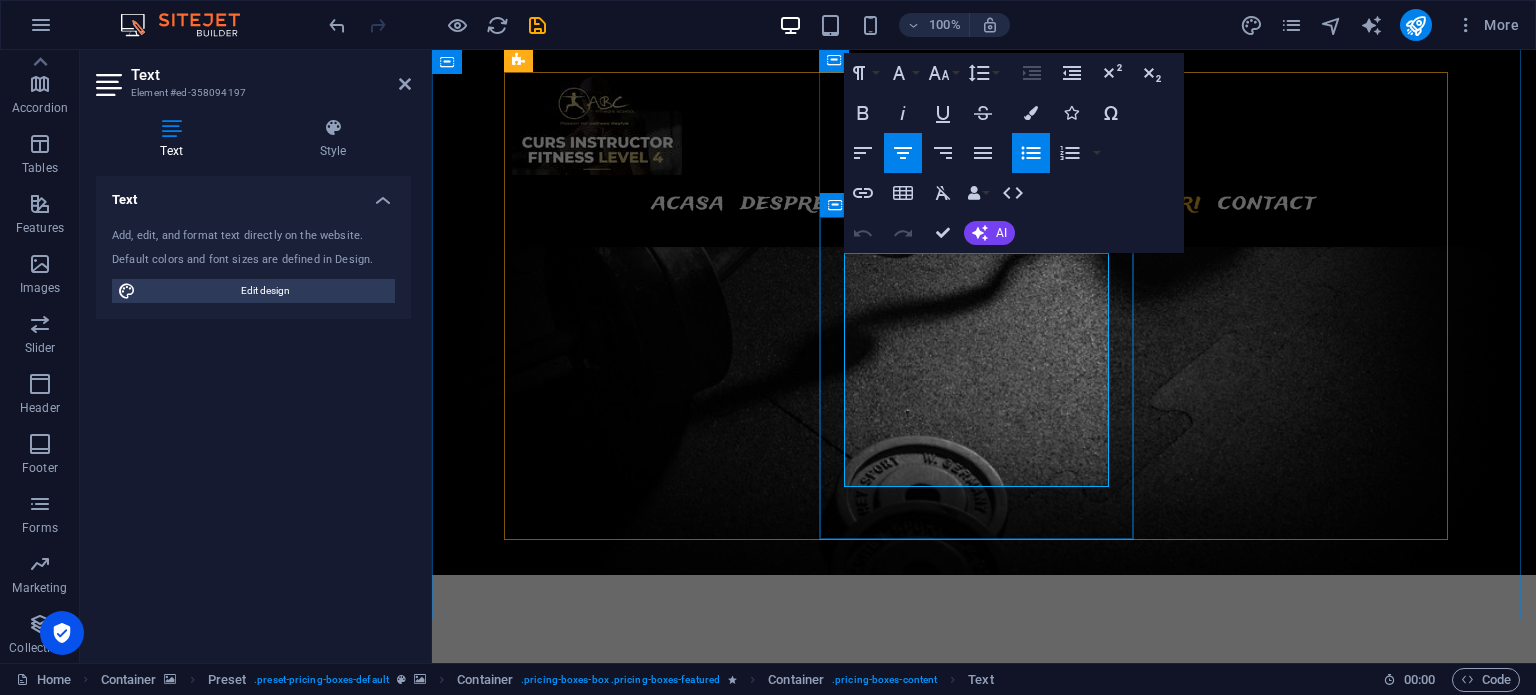 drag, startPoint x: 976, startPoint y: 401, endPoint x: 964, endPoint y: 403, distance: 12.165525 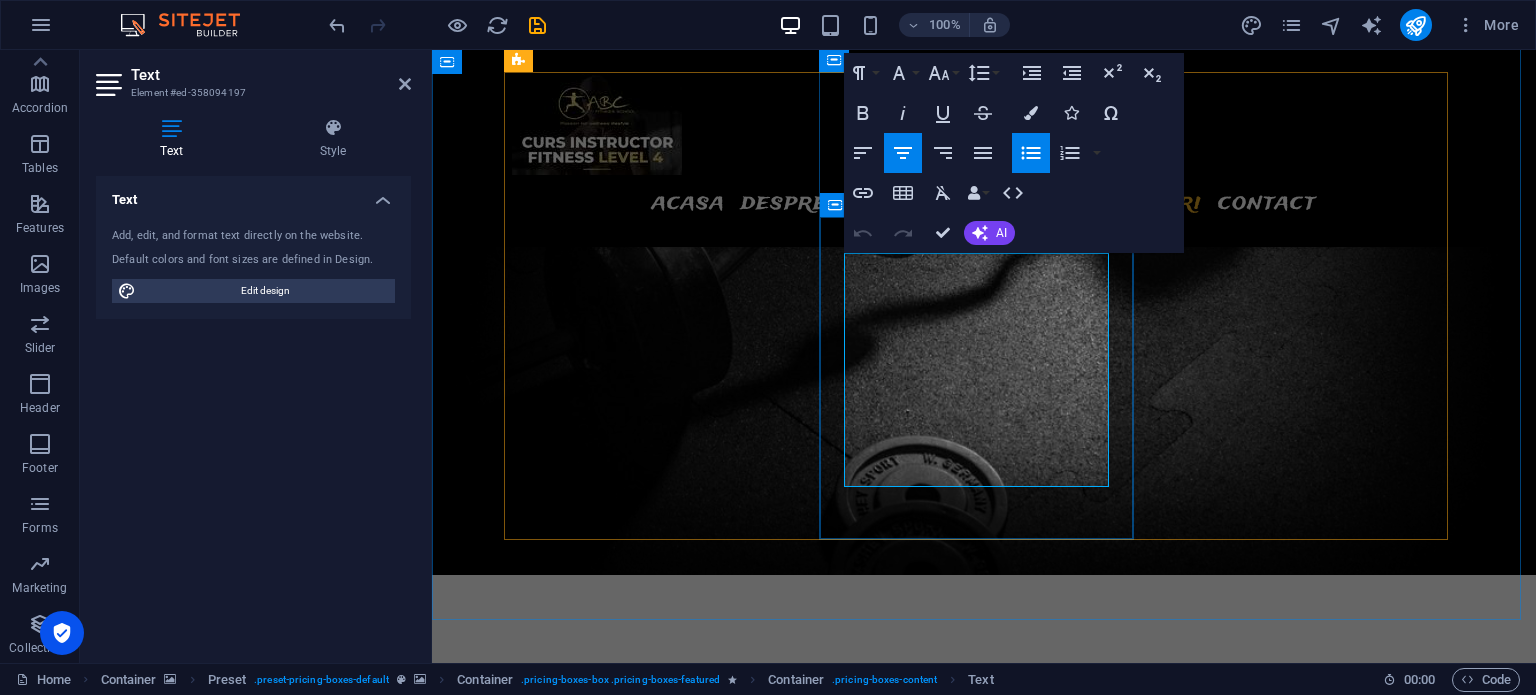 type 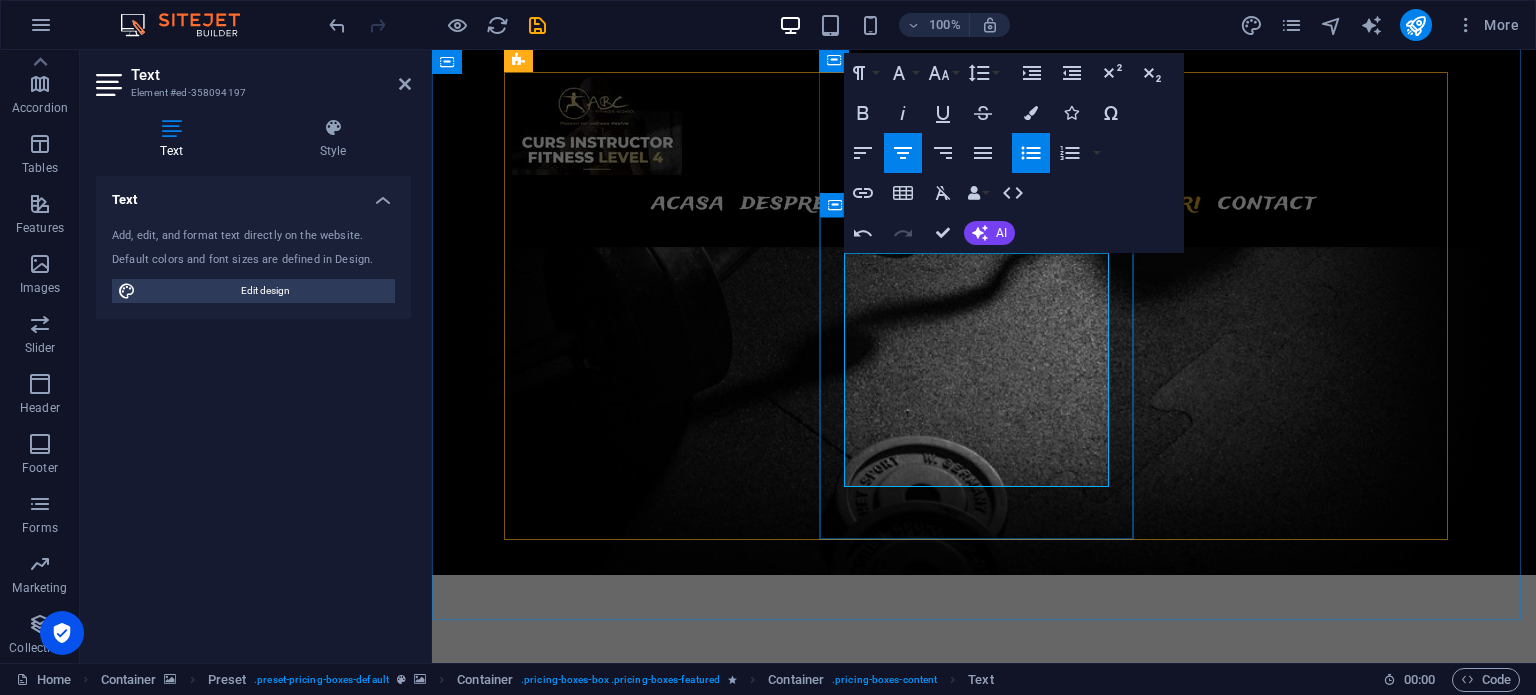 click on "Abonament nelimitat 90 zile - 460 lei" at bounding box center [984, 7069] 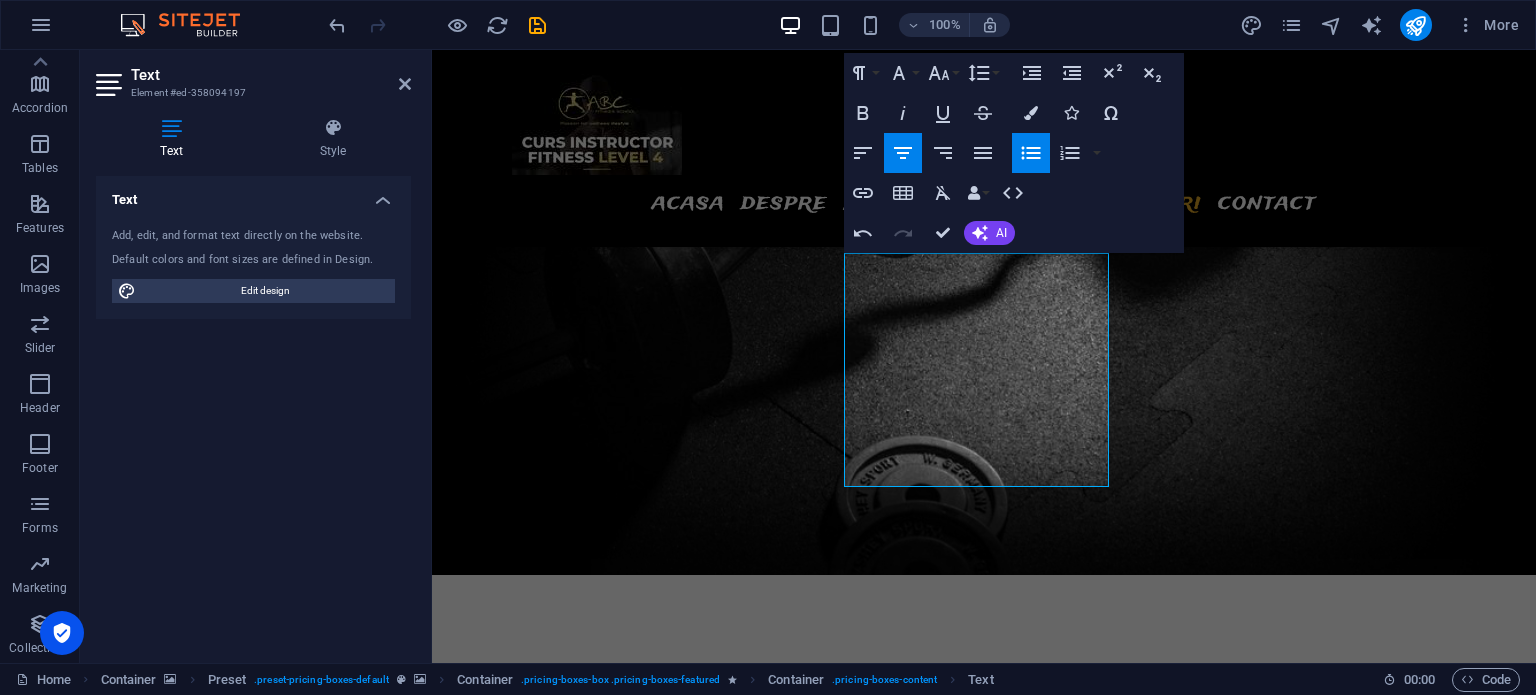 click at bounding box center [984, 5851] 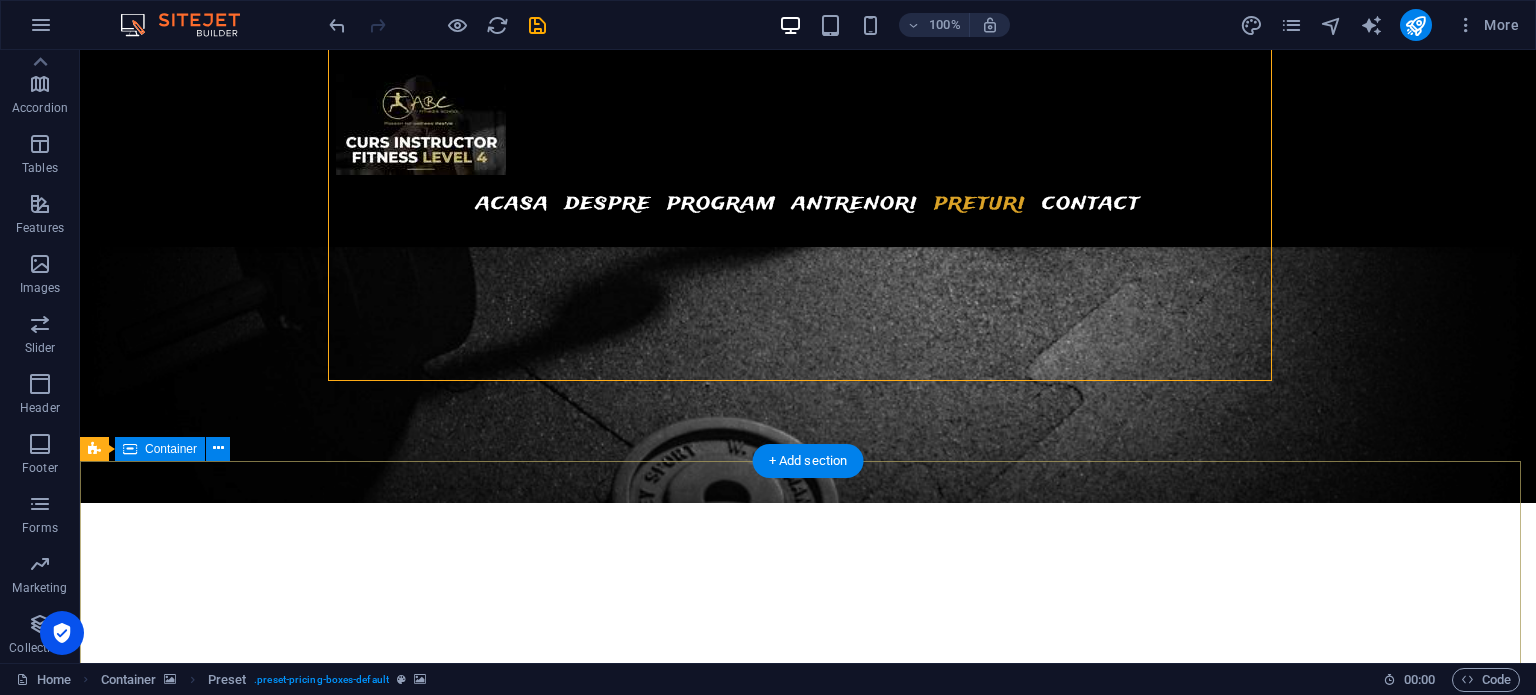 scroll, scrollTop: 3911, scrollLeft: 0, axis: vertical 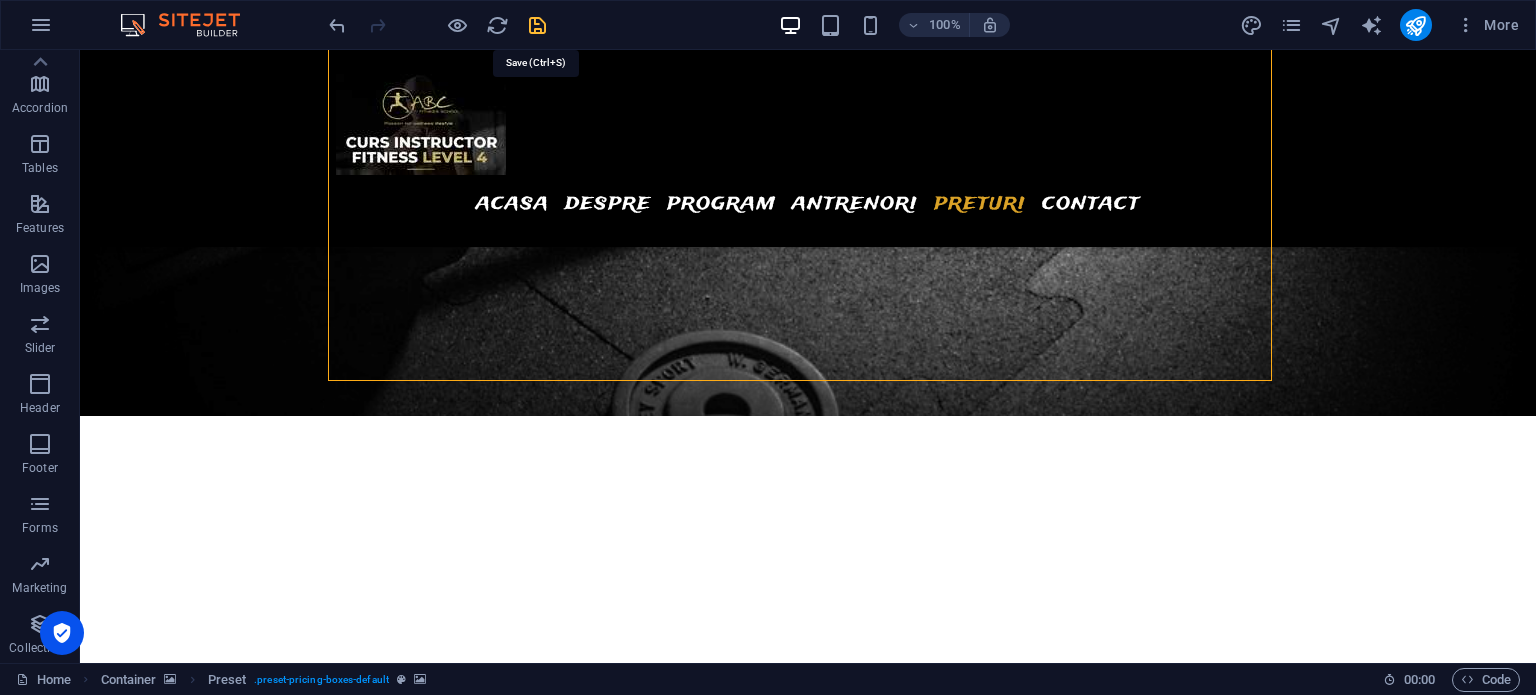 click at bounding box center (537, 25) 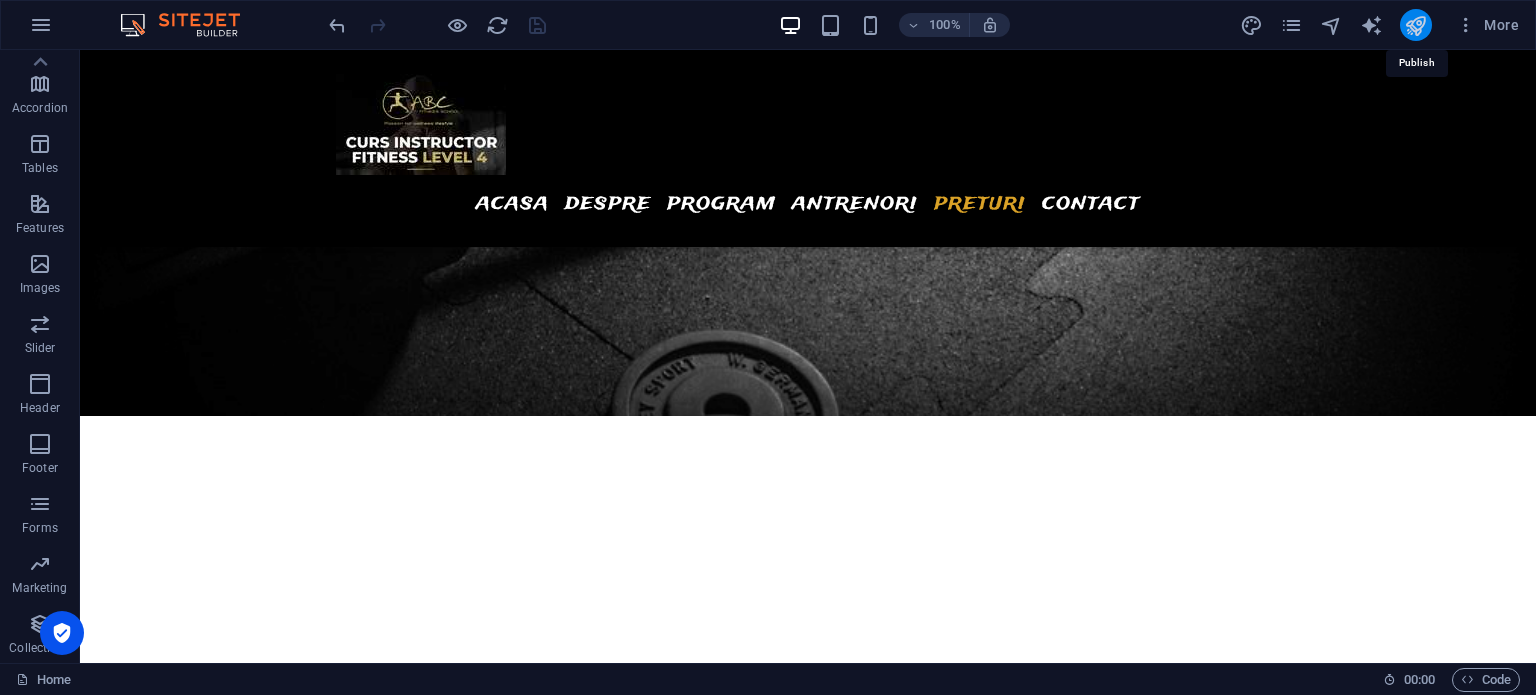 click at bounding box center (1415, 25) 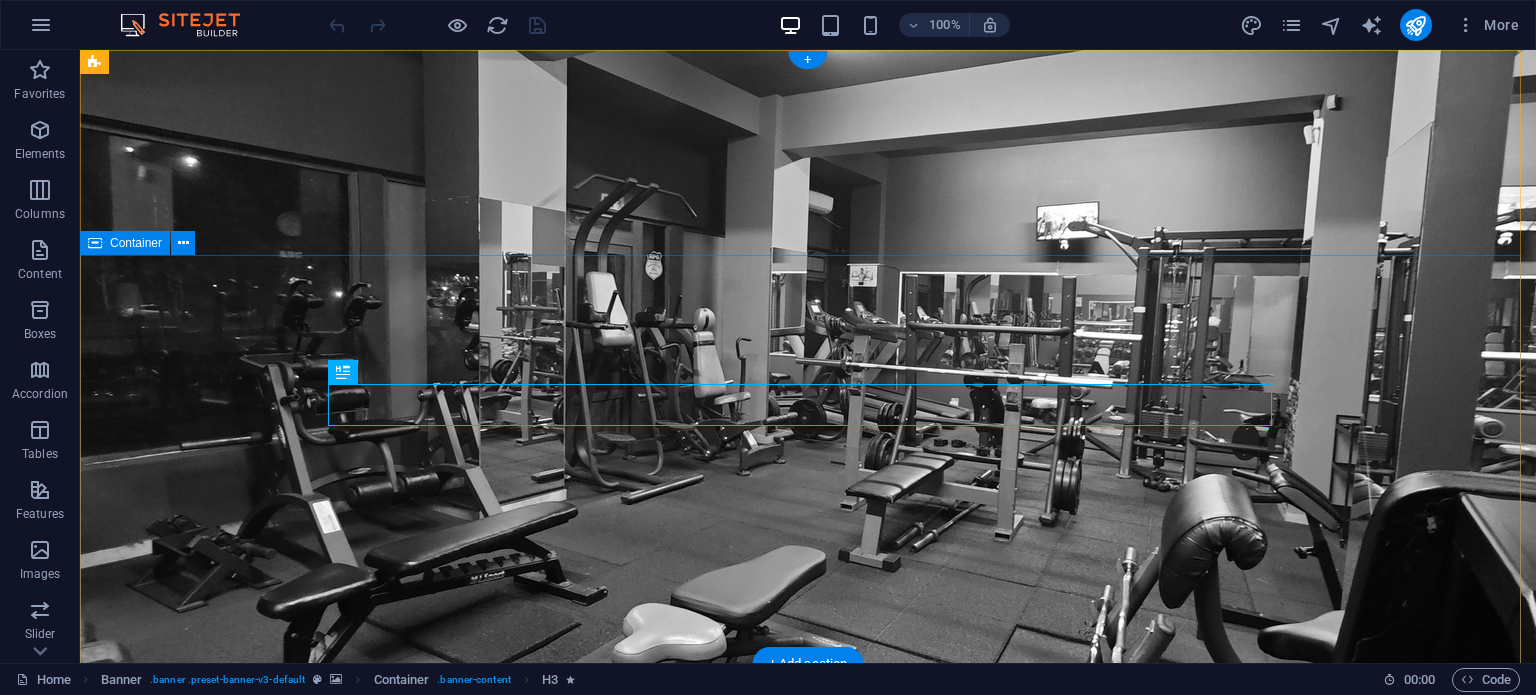 scroll, scrollTop: 0, scrollLeft: 0, axis: both 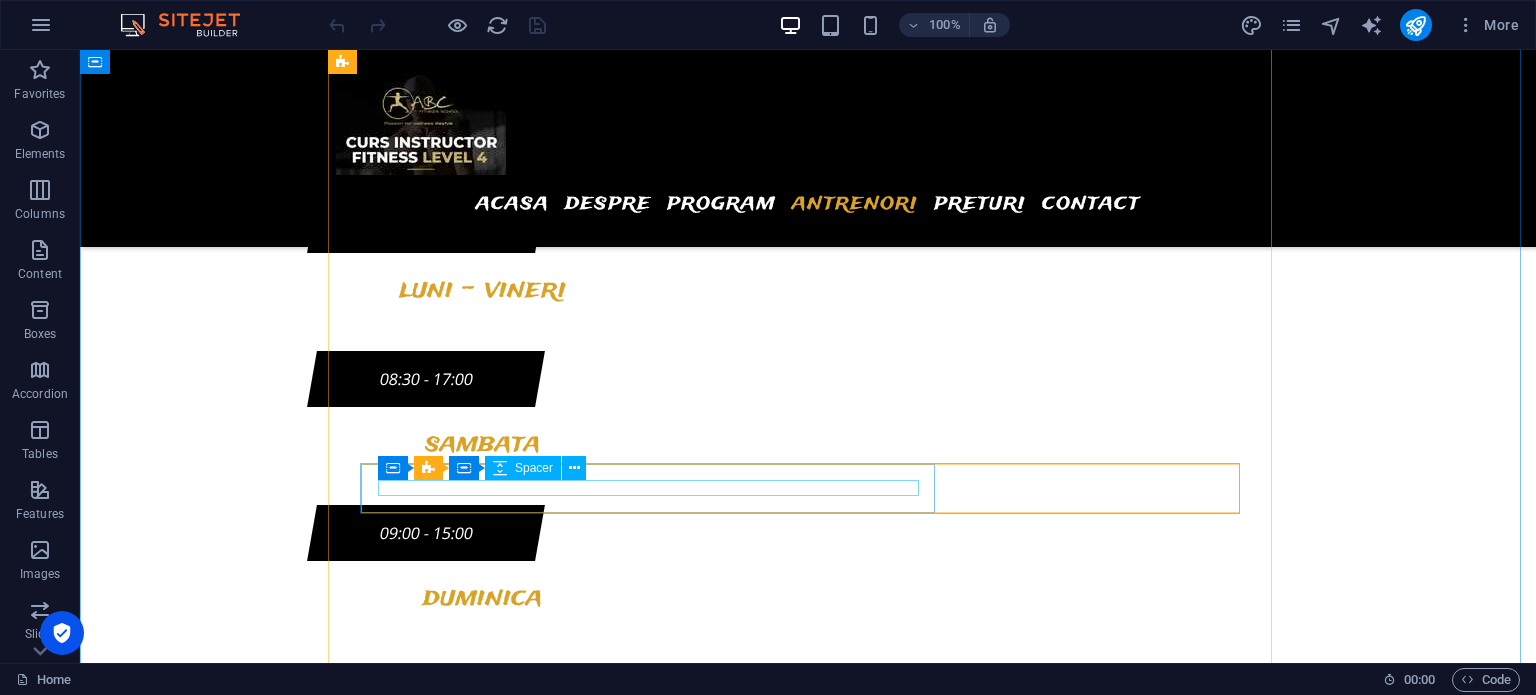 click at bounding box center [808, 4134] 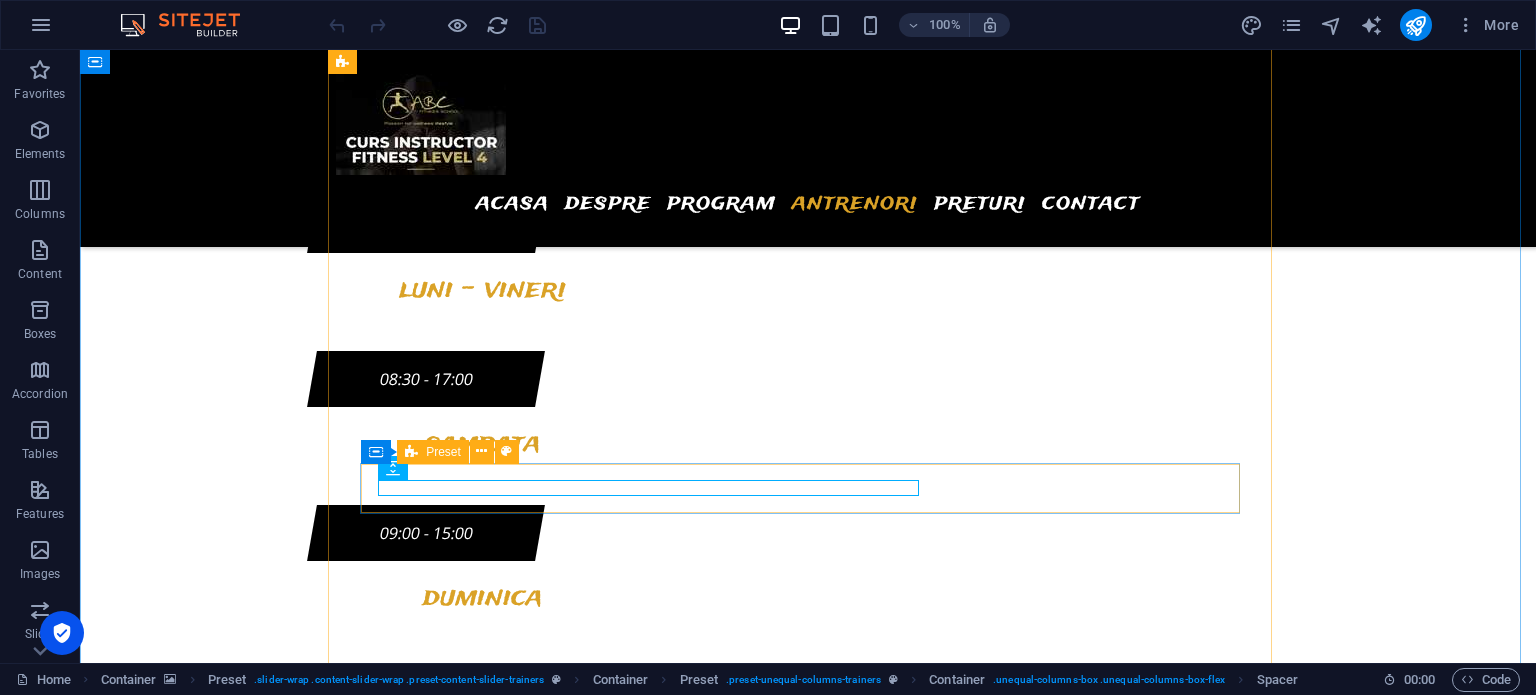 click at bounding box center [808, 4134] 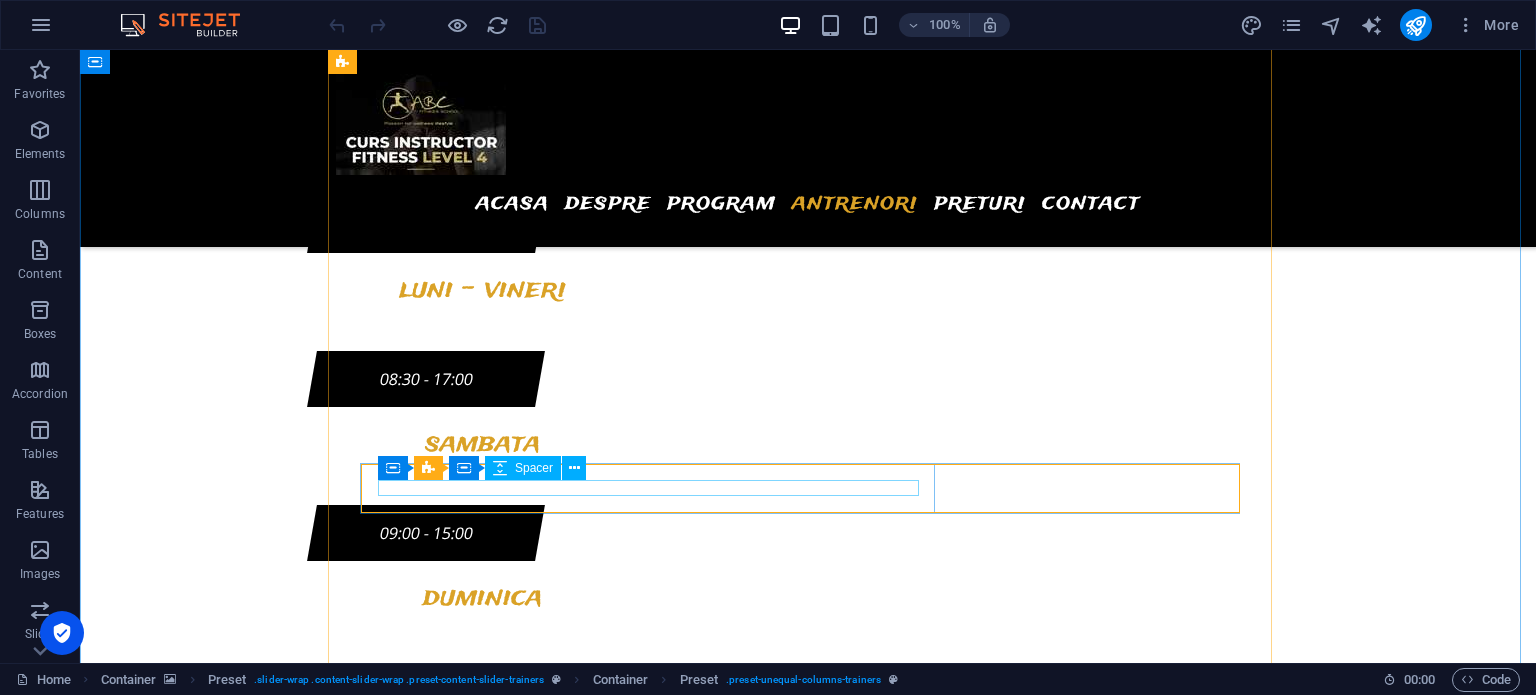 click at bounding box center (808, 4134) 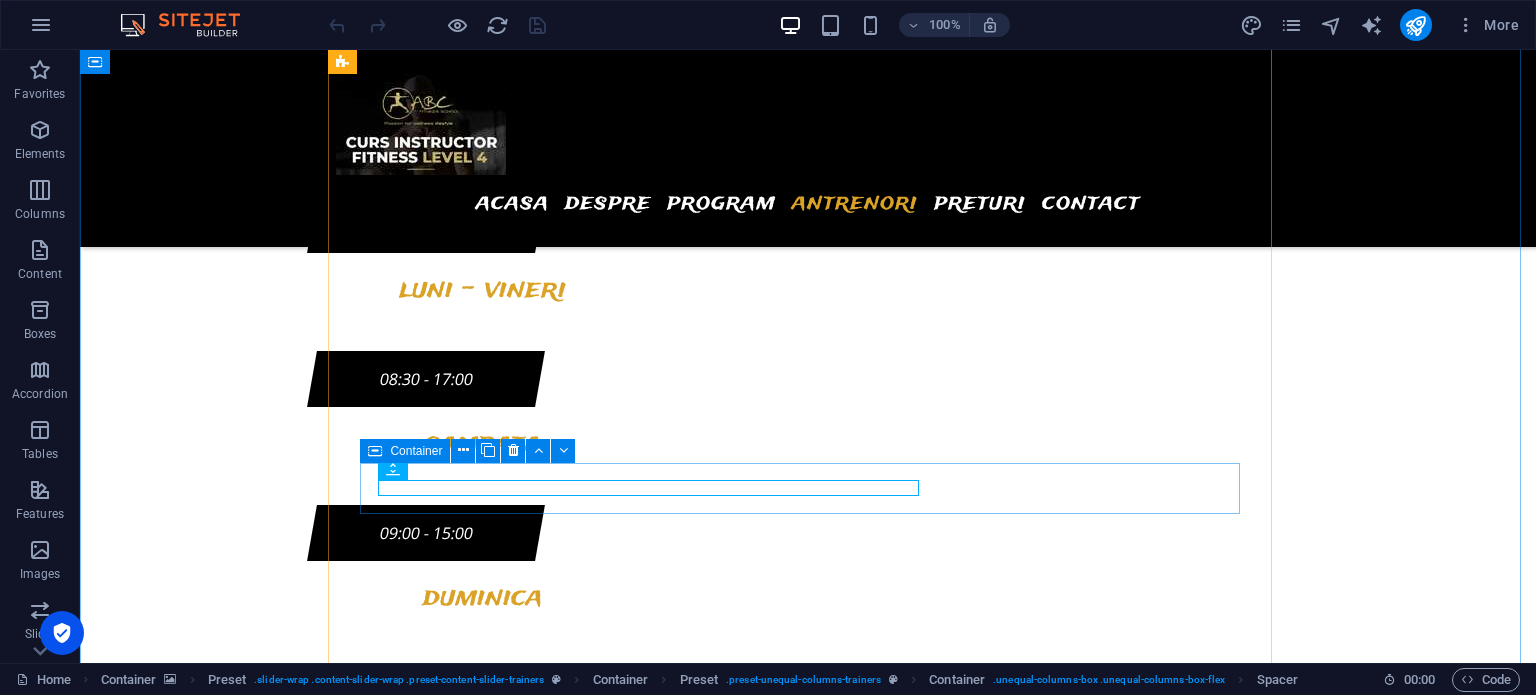 click at bounding box center (808, 4134) 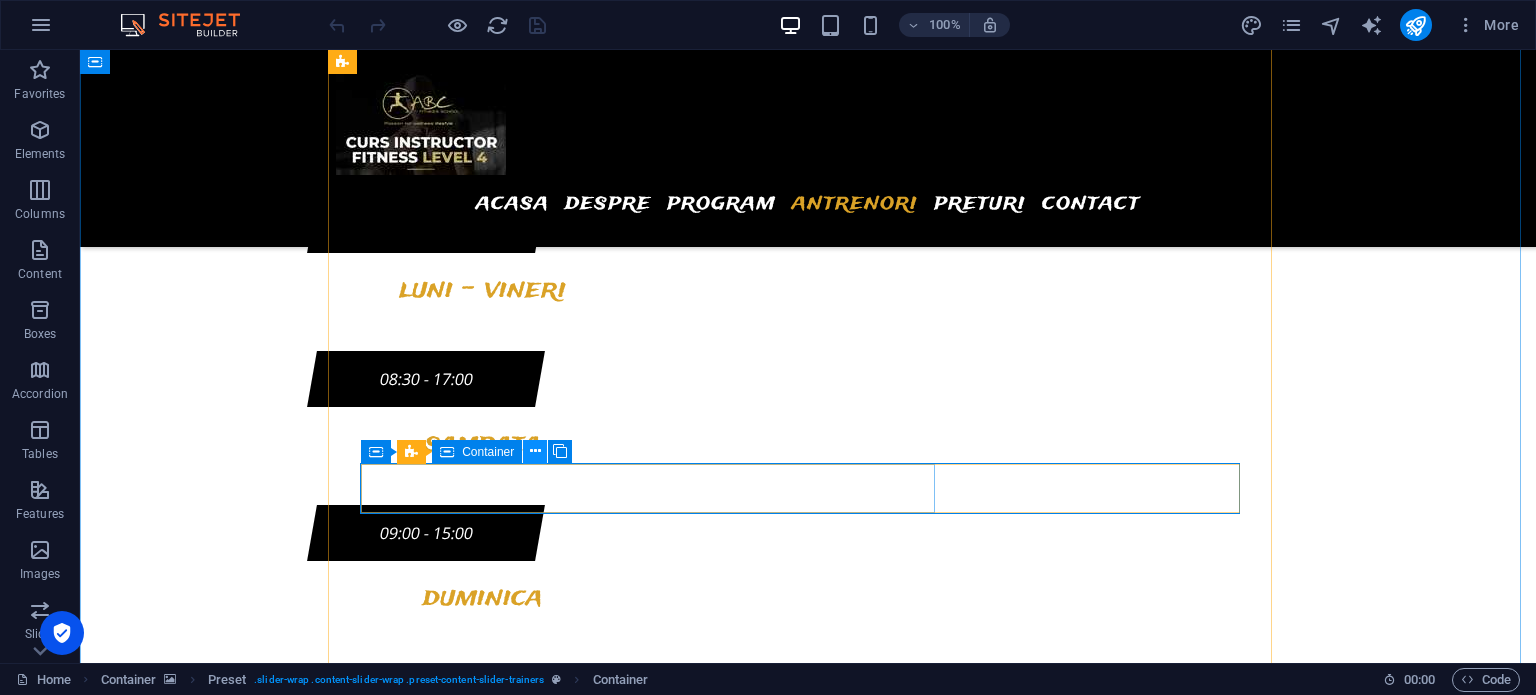 click at bounding box center [535, 452] 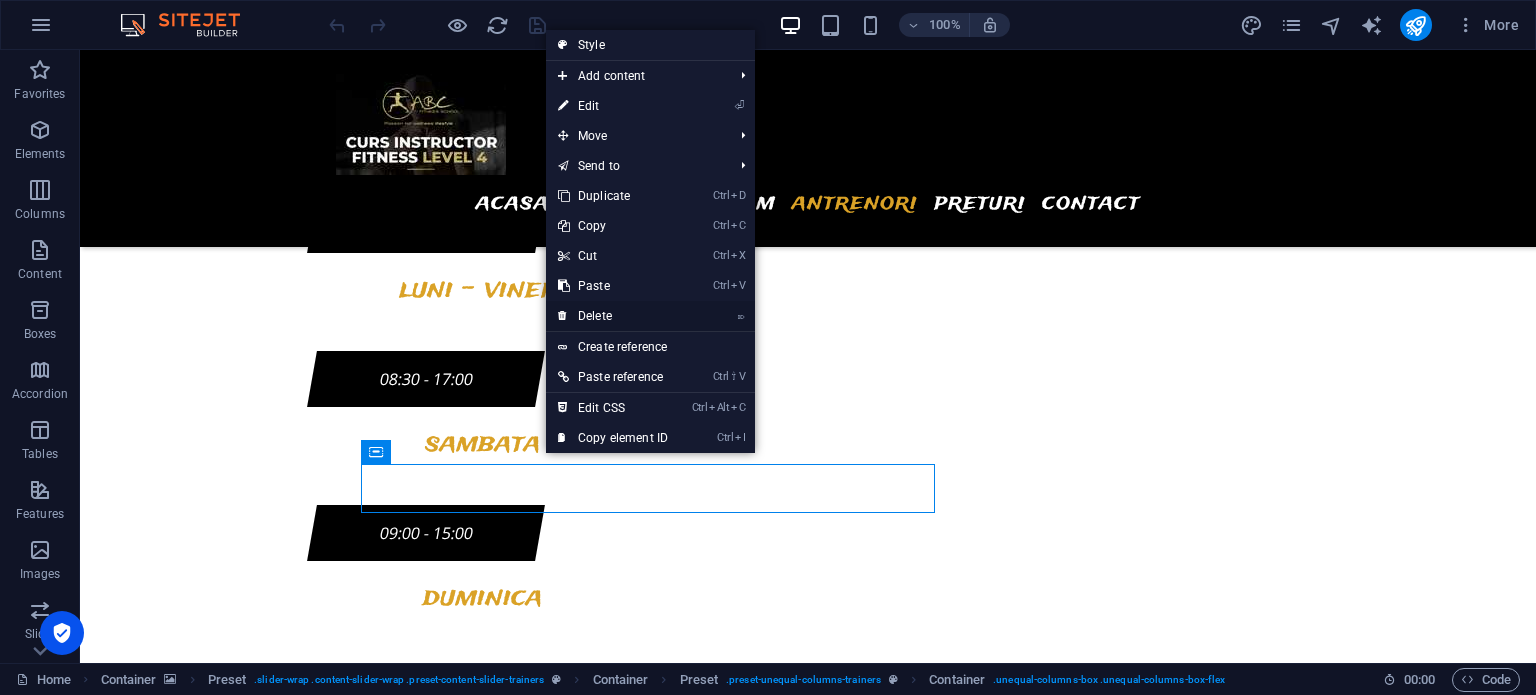 click on "⌦  Delete" at bounding box center (613, 316) 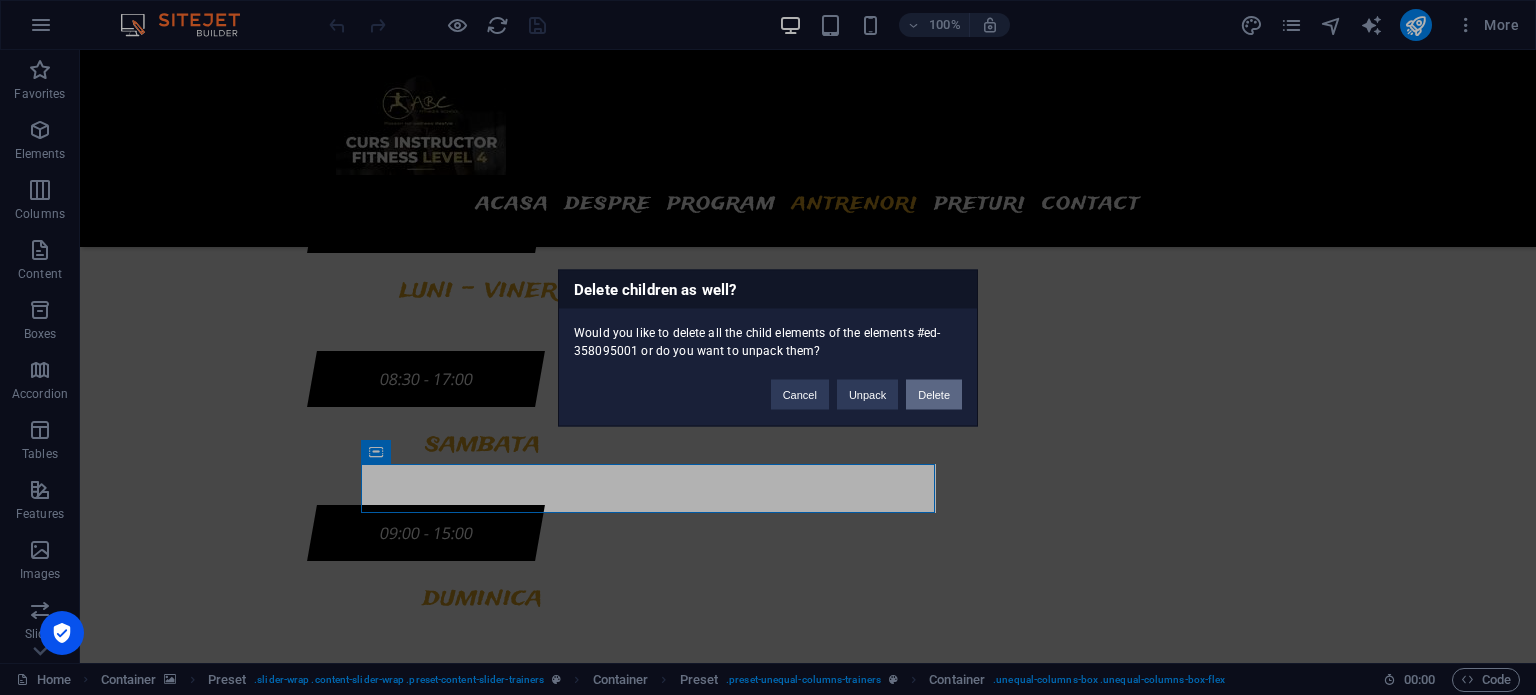 click on "Delete" at bounding box center [934, 394] 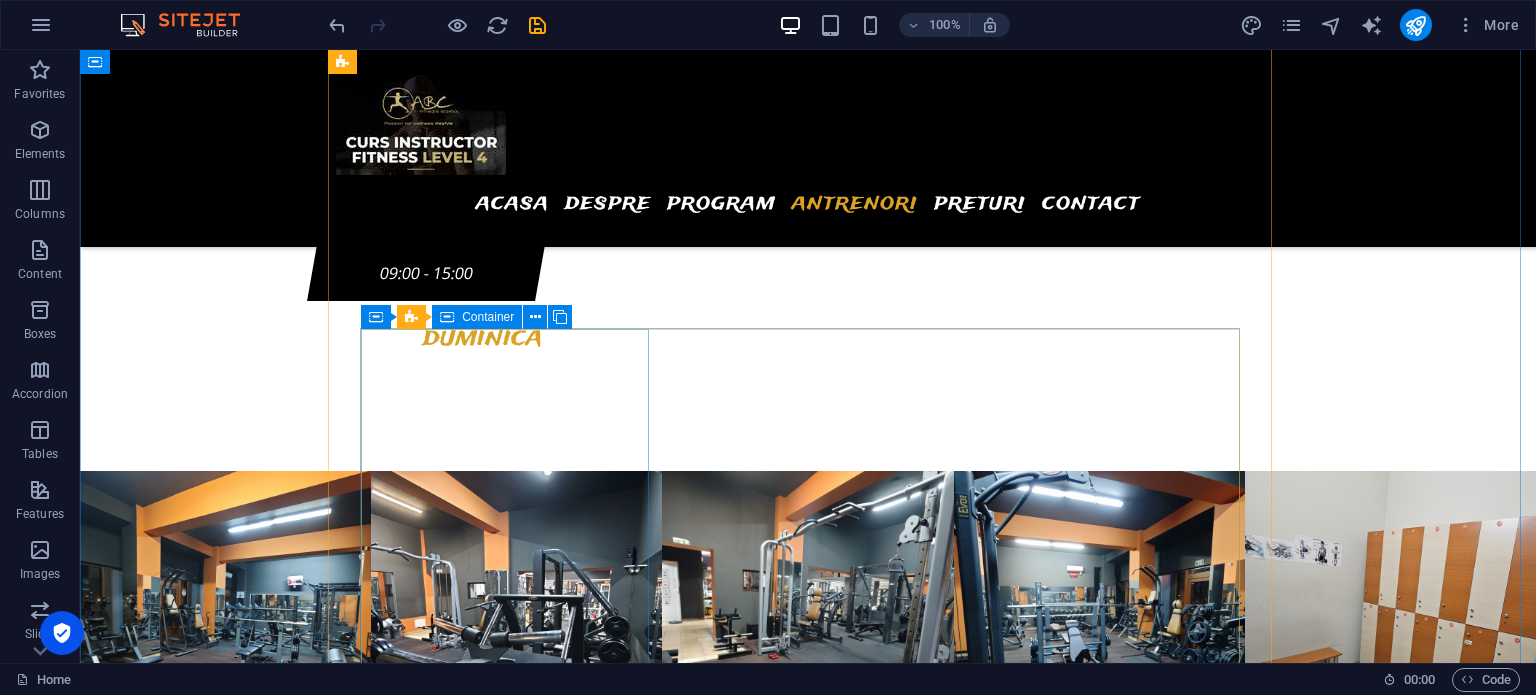 scroll, scrollTop: 2400, scrollLeft: 0, axis: vertical 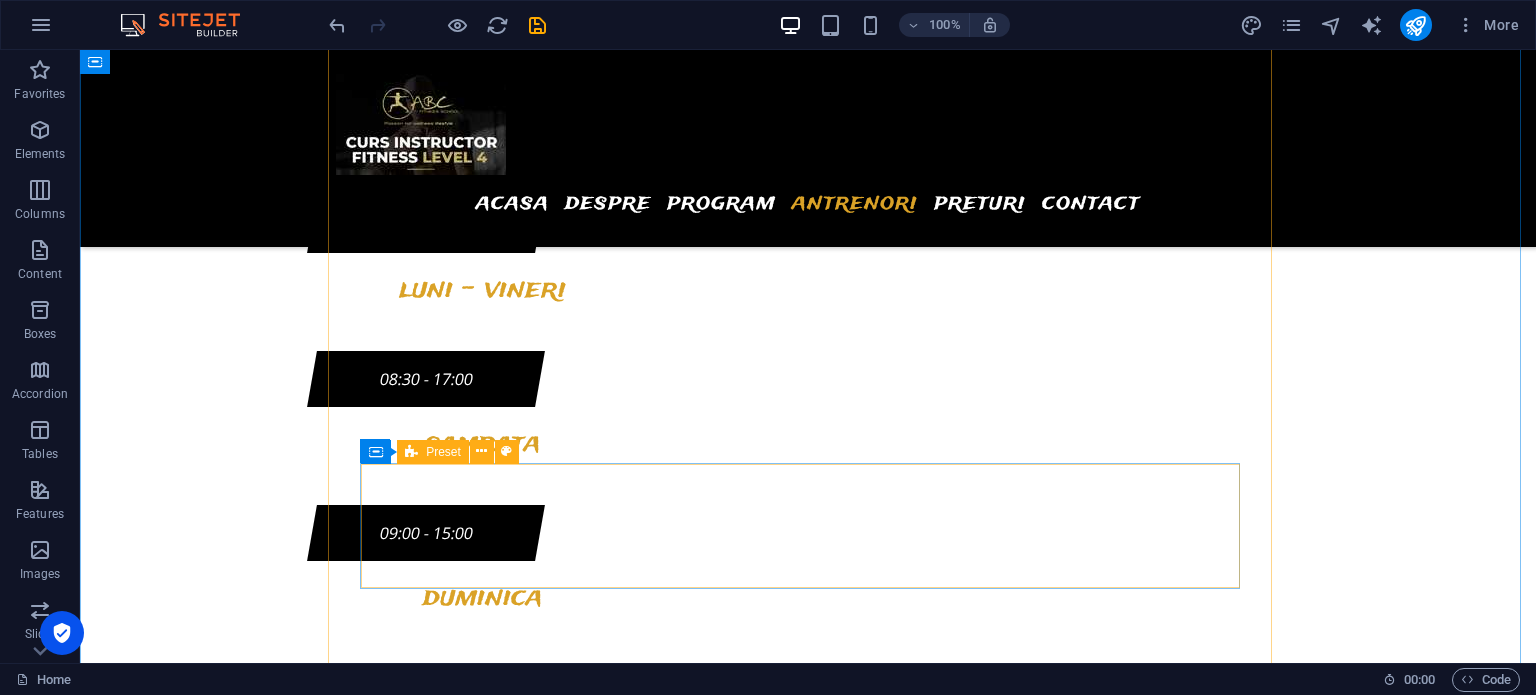 click on "Drop content here or  Add elements  Paste clipboard" at bounding box center [808, 4247] 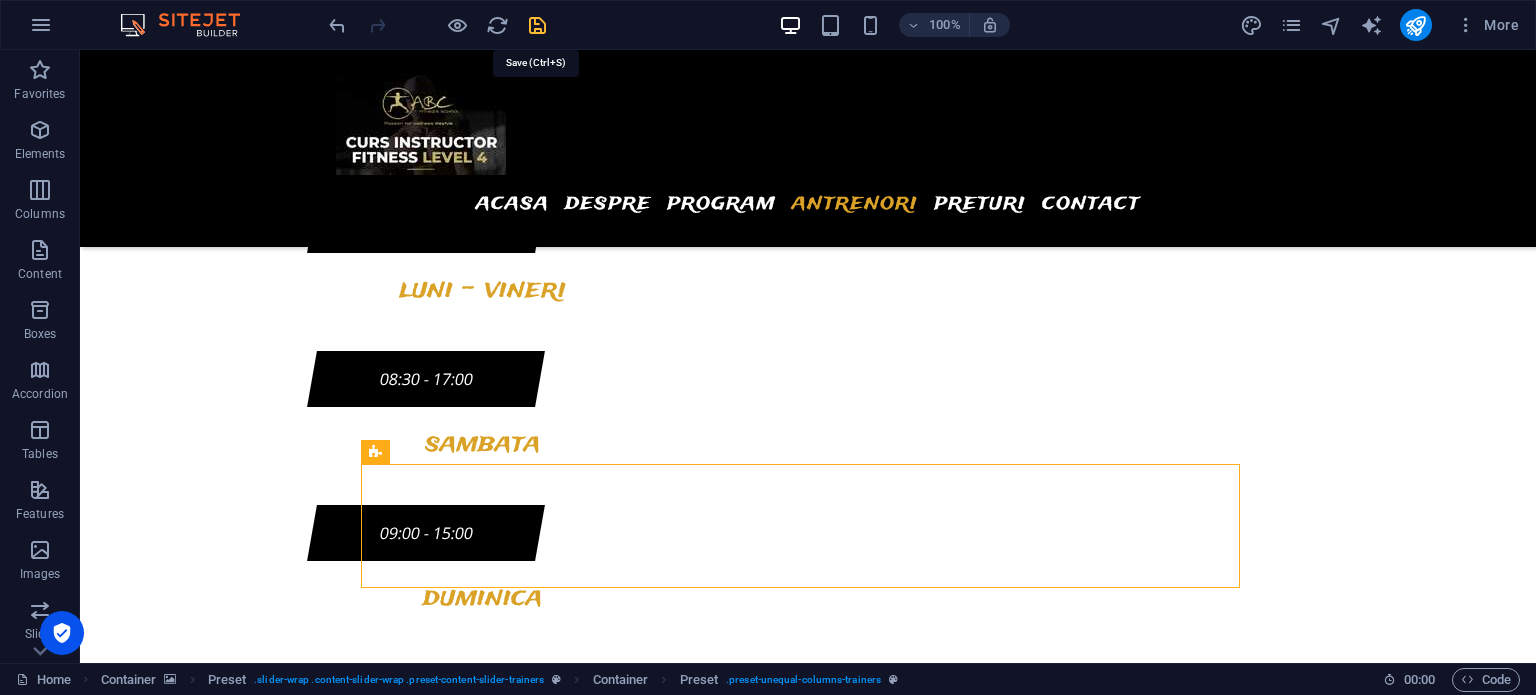click at bounding box center (537, 25) 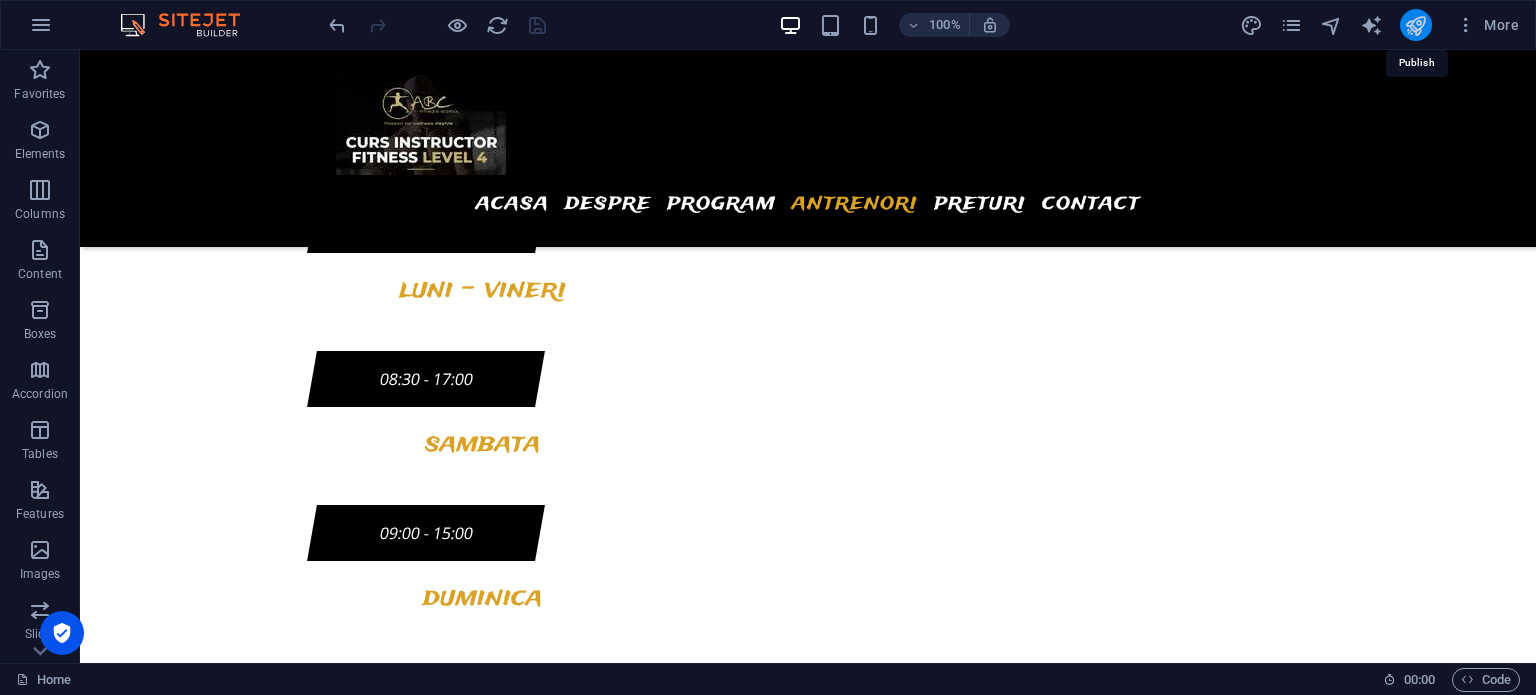 click at bounding box center [1415, 25] 